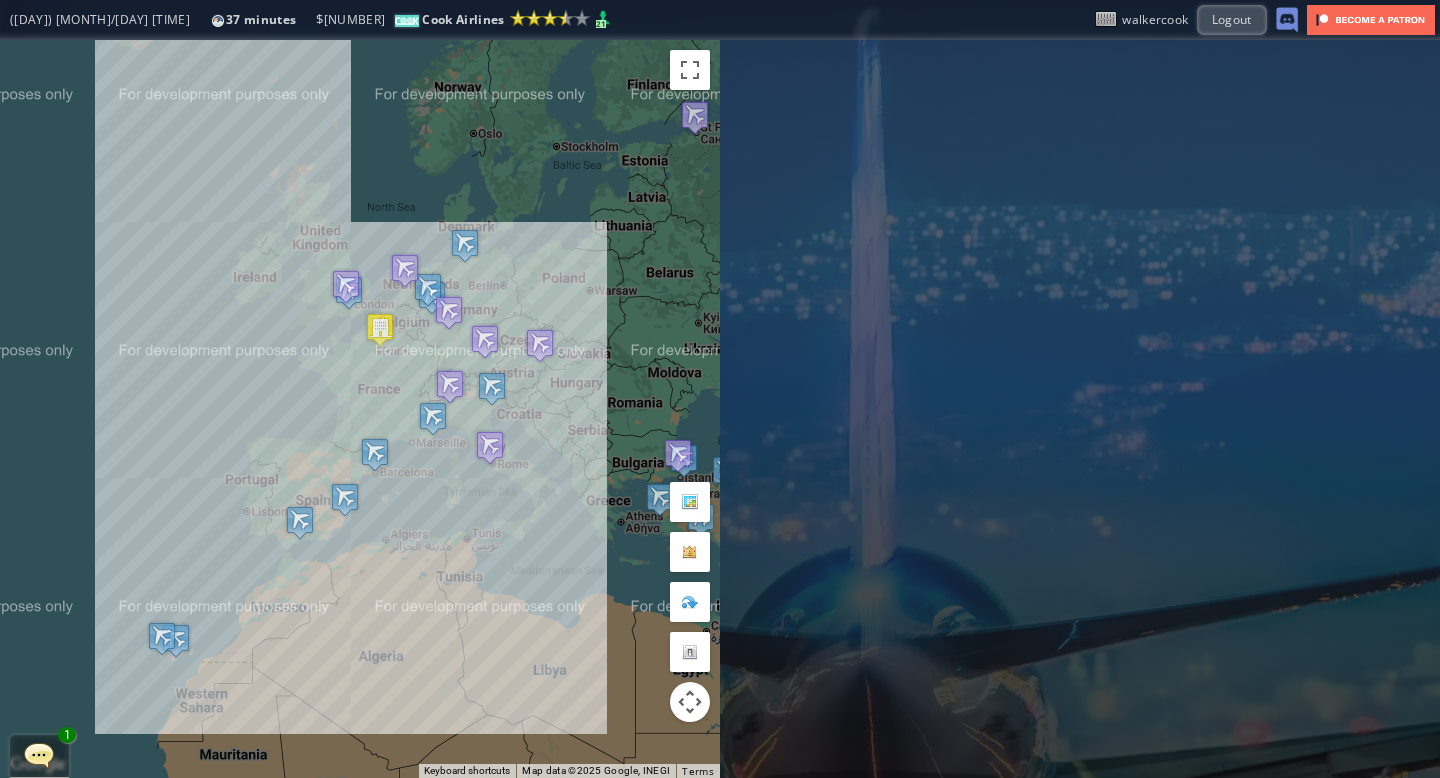 scroll, scrollTop: 0, scrollLeft: 0, axis: both 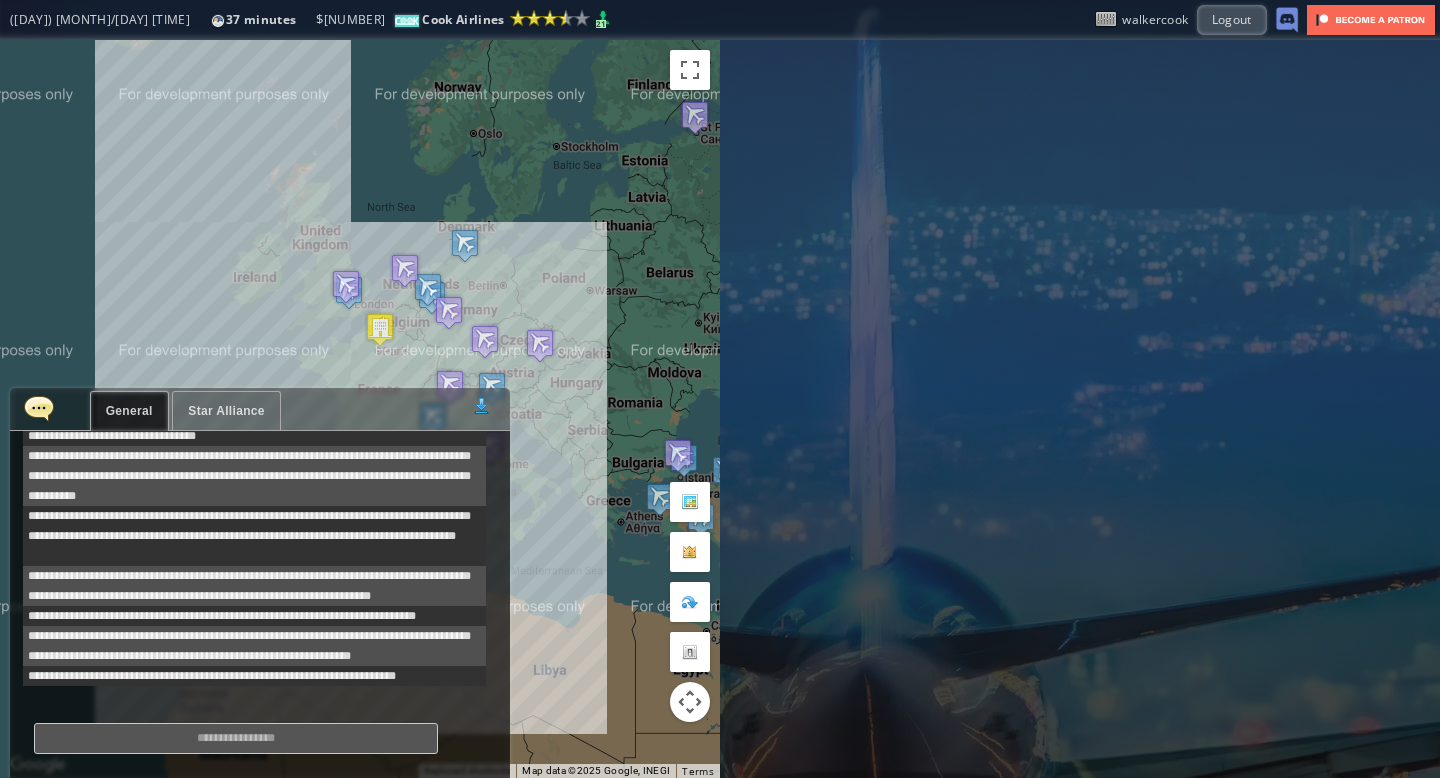 click on "Star Alliance" at bounding box center [226, 411] 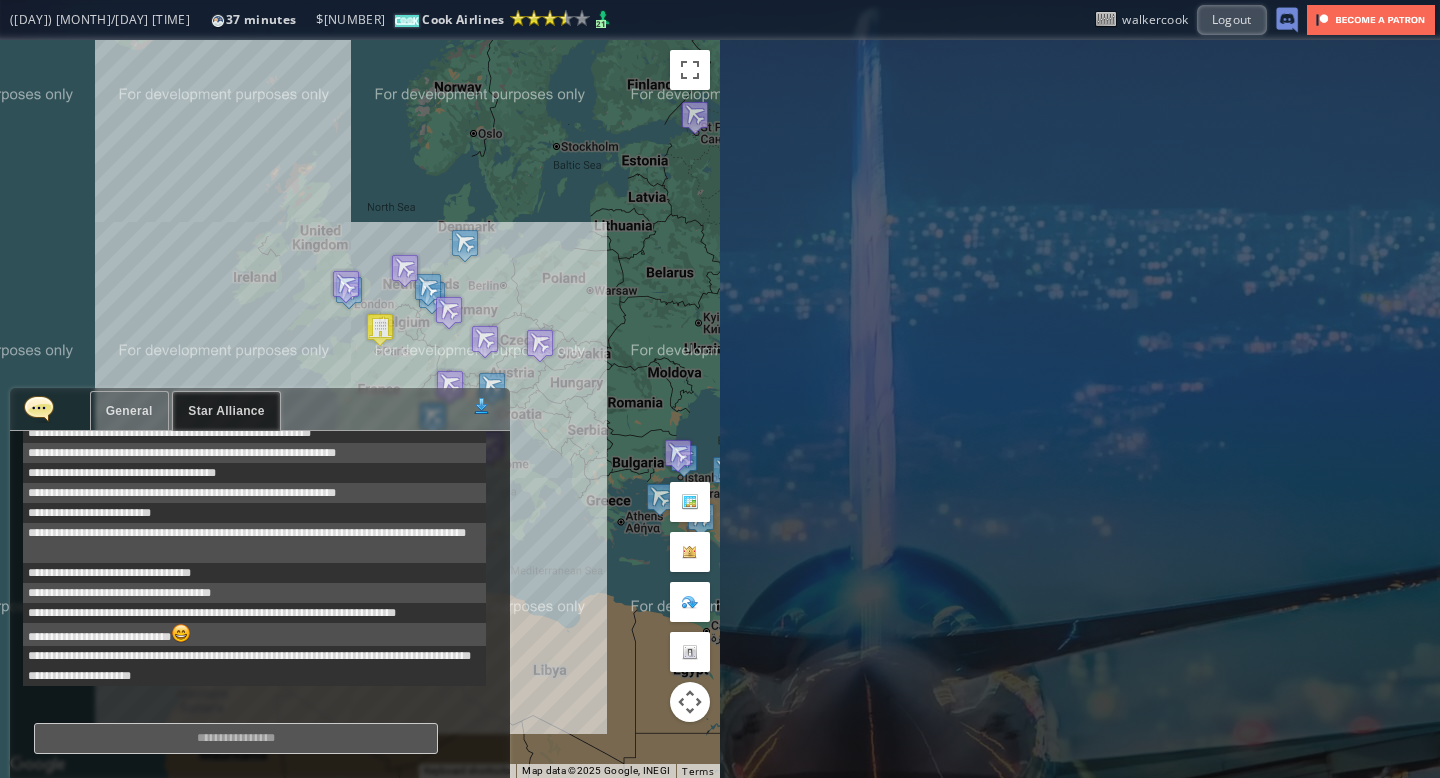 click on "General" at bounding box center (129, 411) 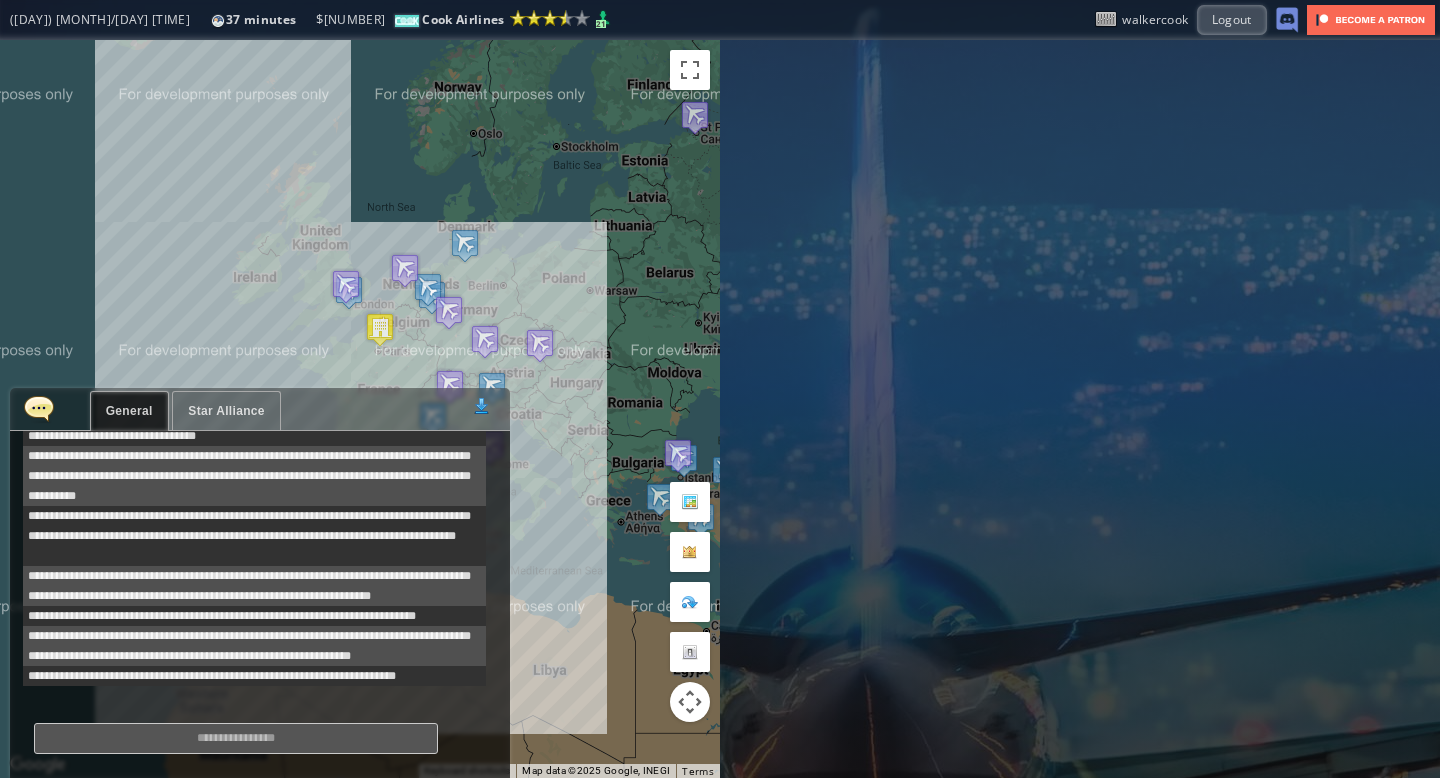 click at bounding box center (39, 408) 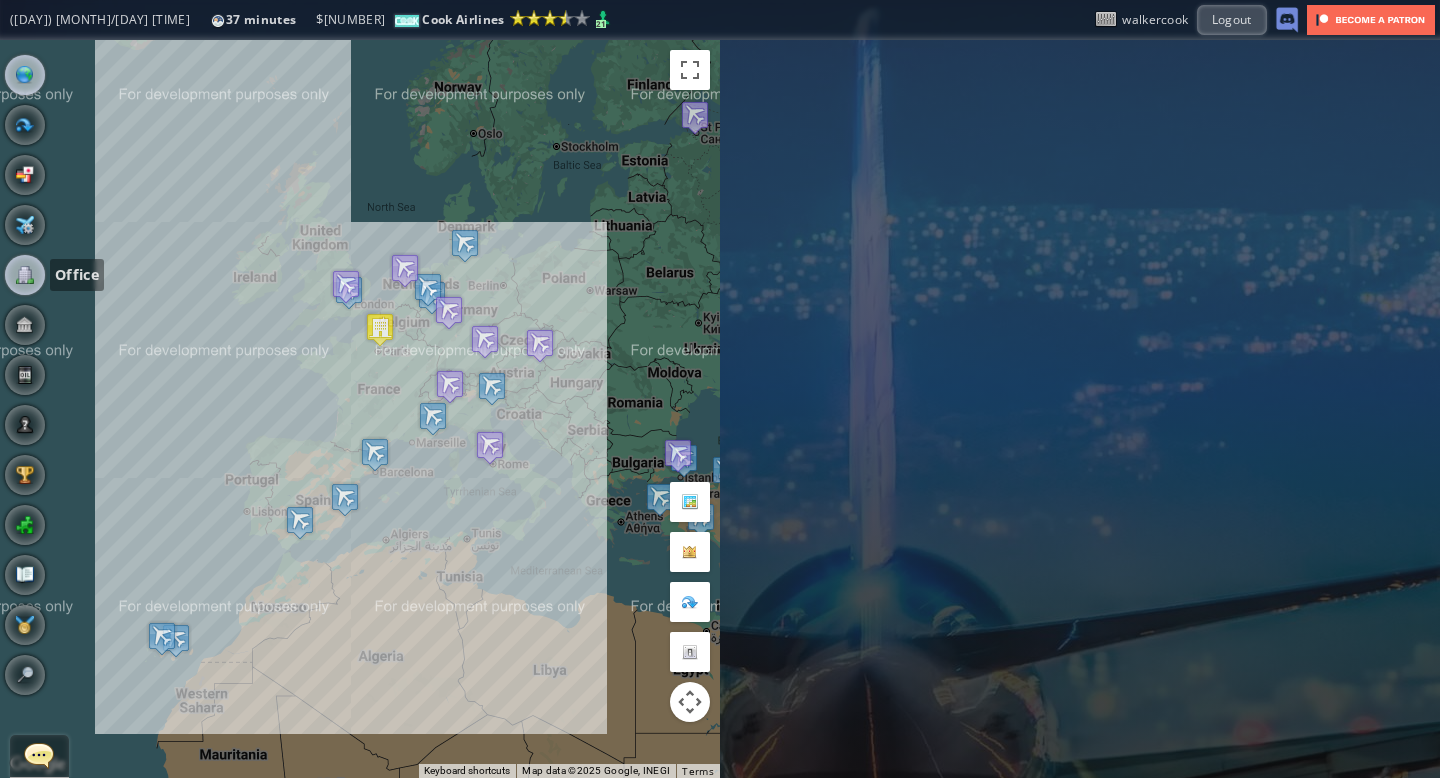 click at bounding box center (25, 275) 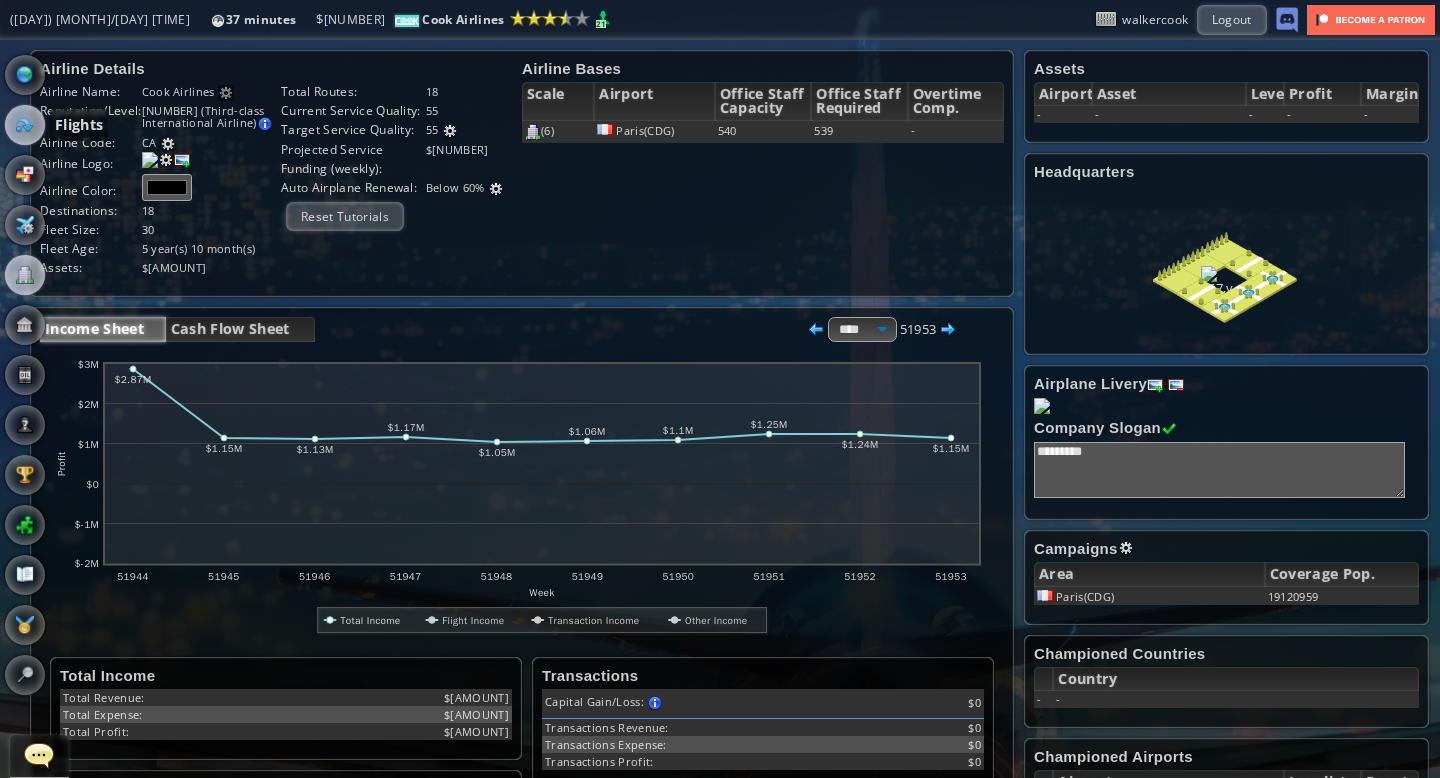 click at bounding box center (25, 125) 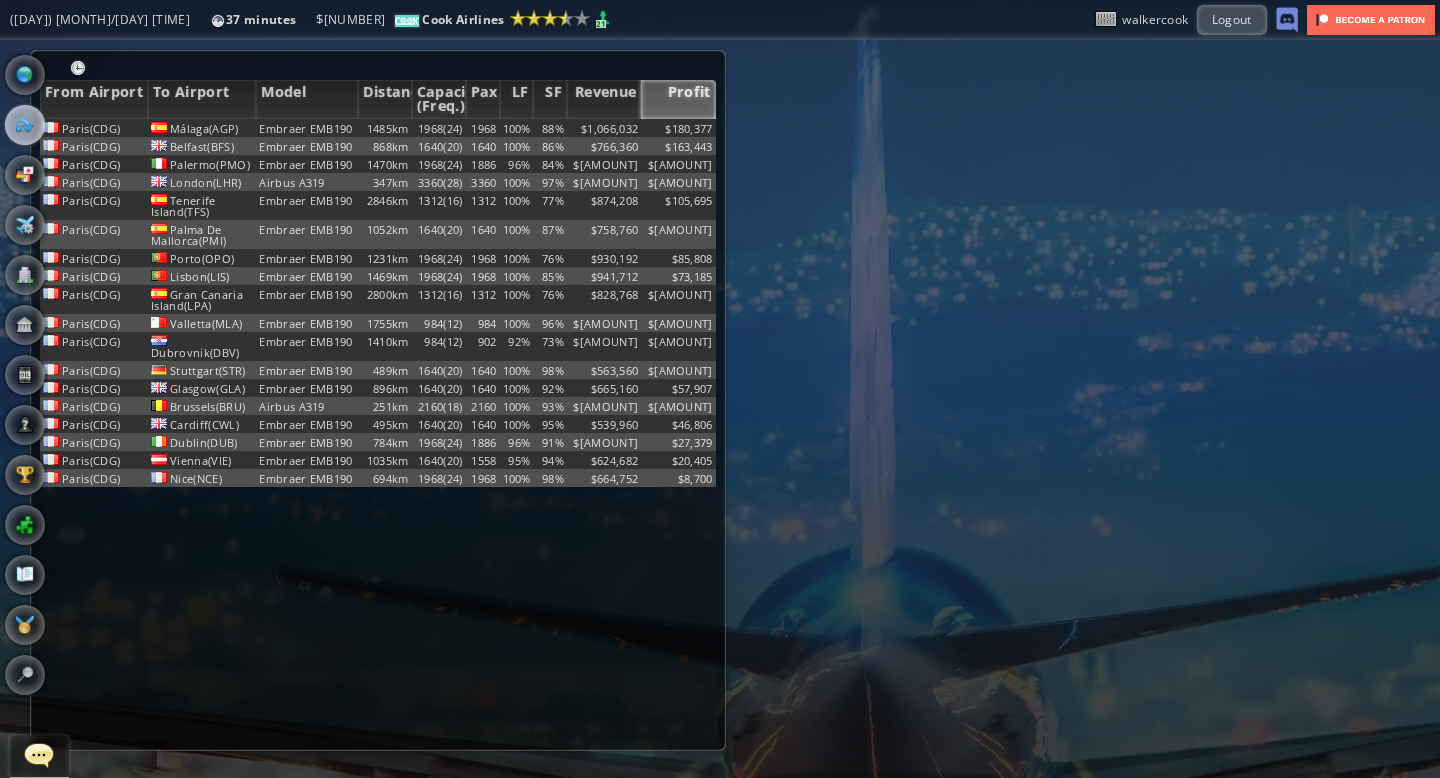 click on "Profit" at bounding box center (678, 99) 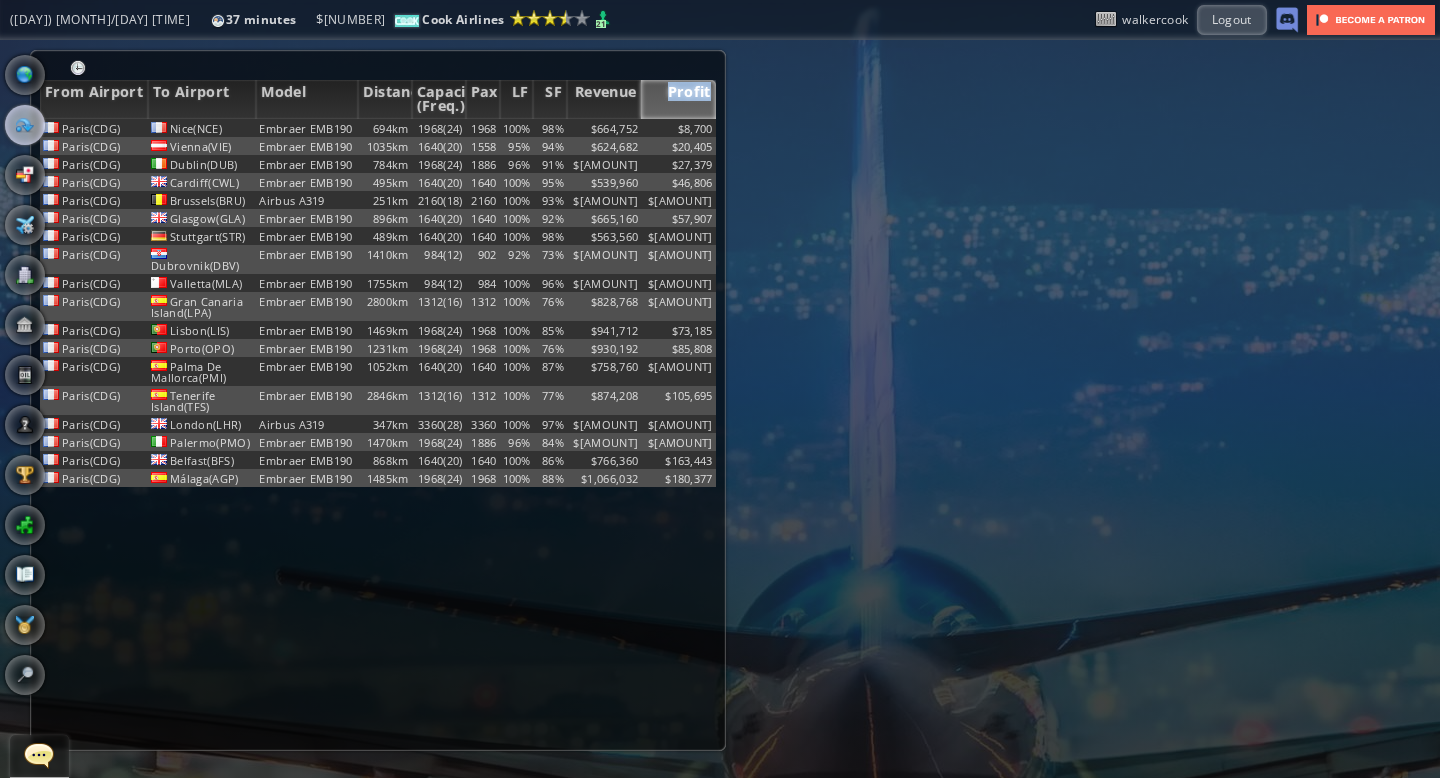 click on "Profit" at bounding box center [678, 99] 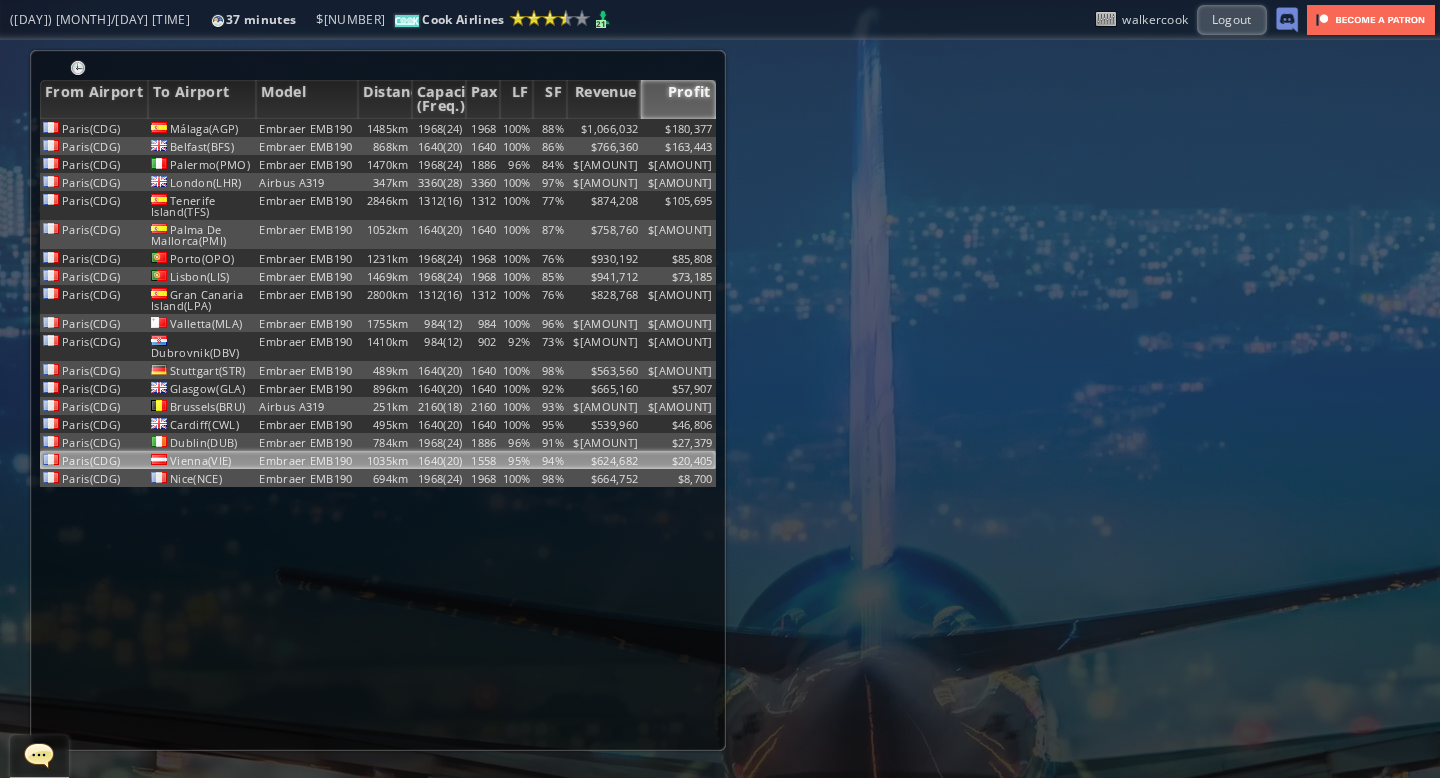 click on "95%" at bounding box center [517, 128] 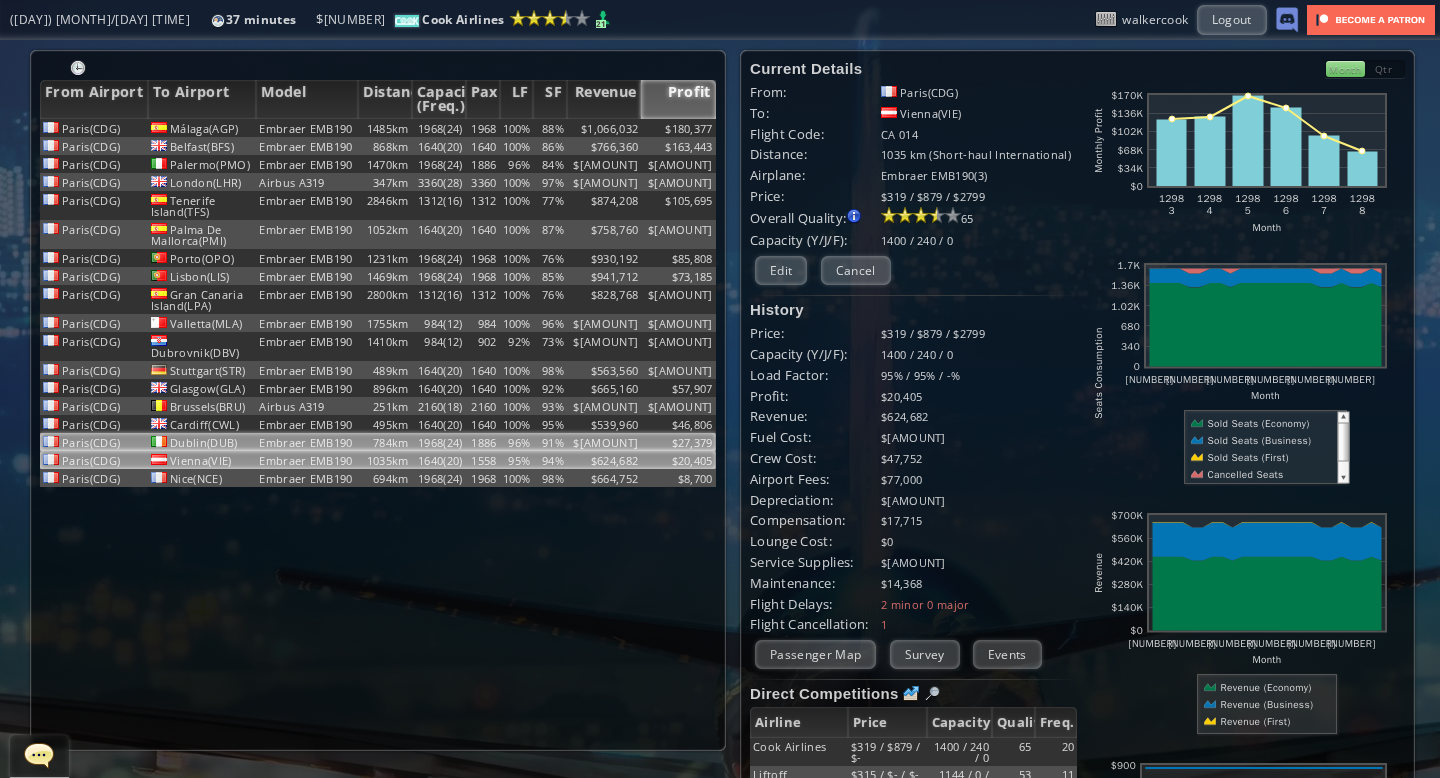 click on "96%" at bounding box center (517, 128) 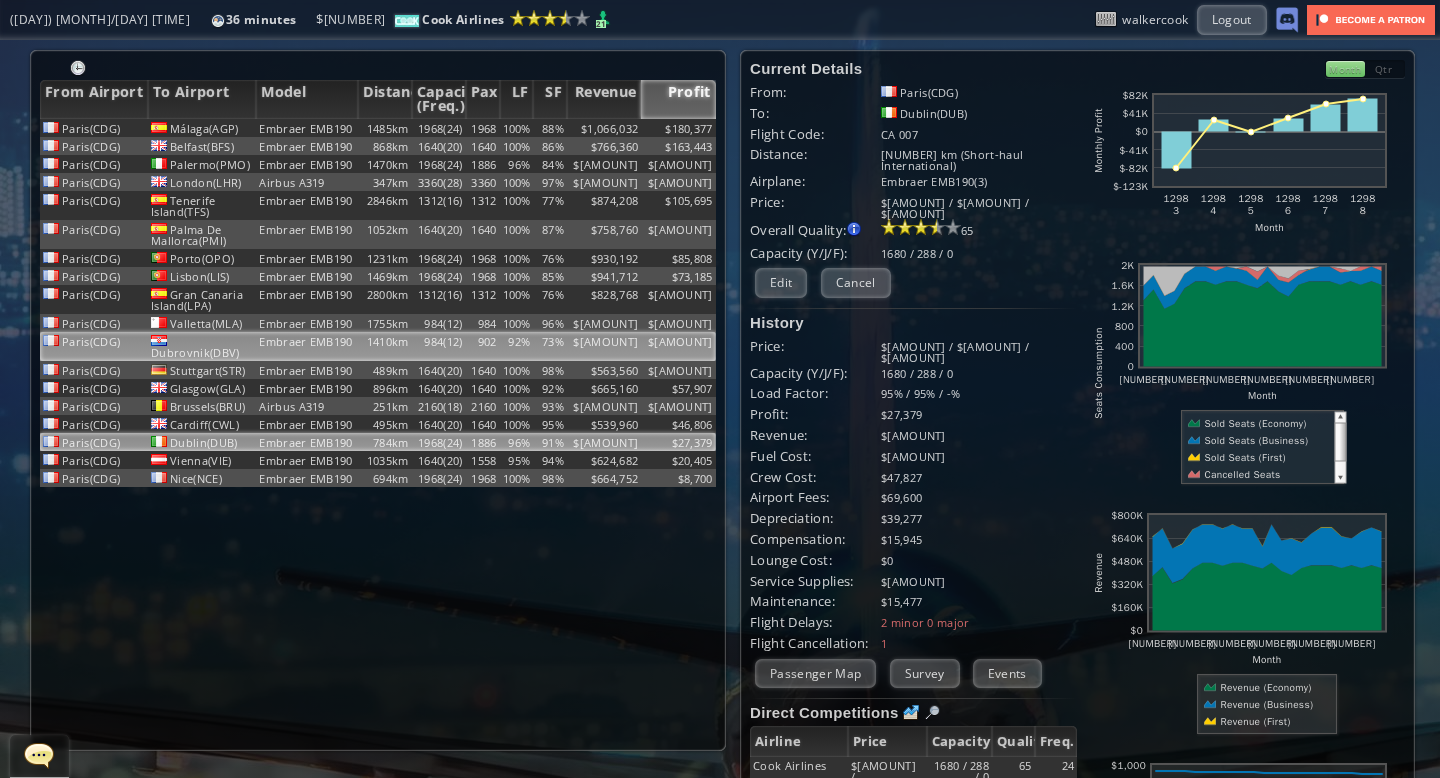 click on "92%" at bounding box center (517, 128) 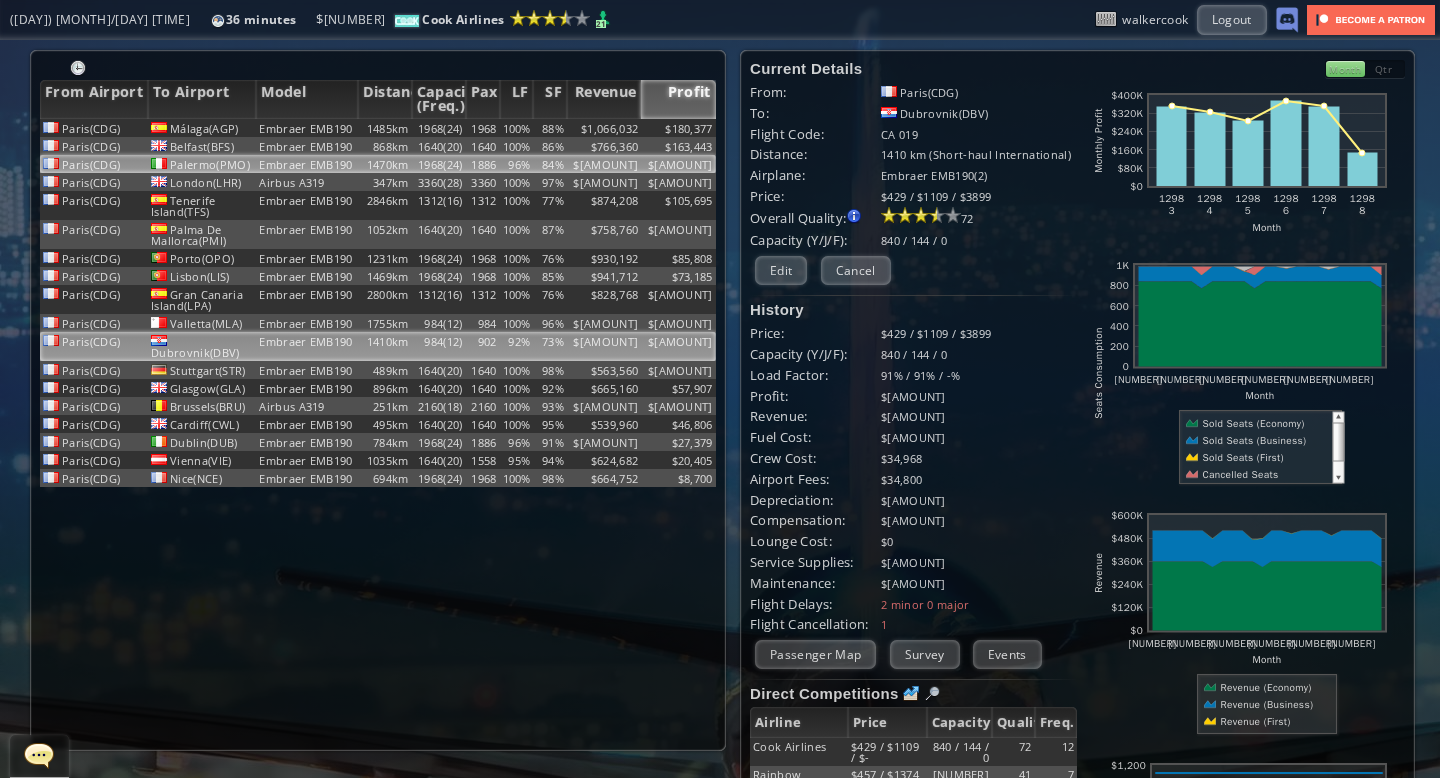 click on "96%" at bounding box center [517, 128] 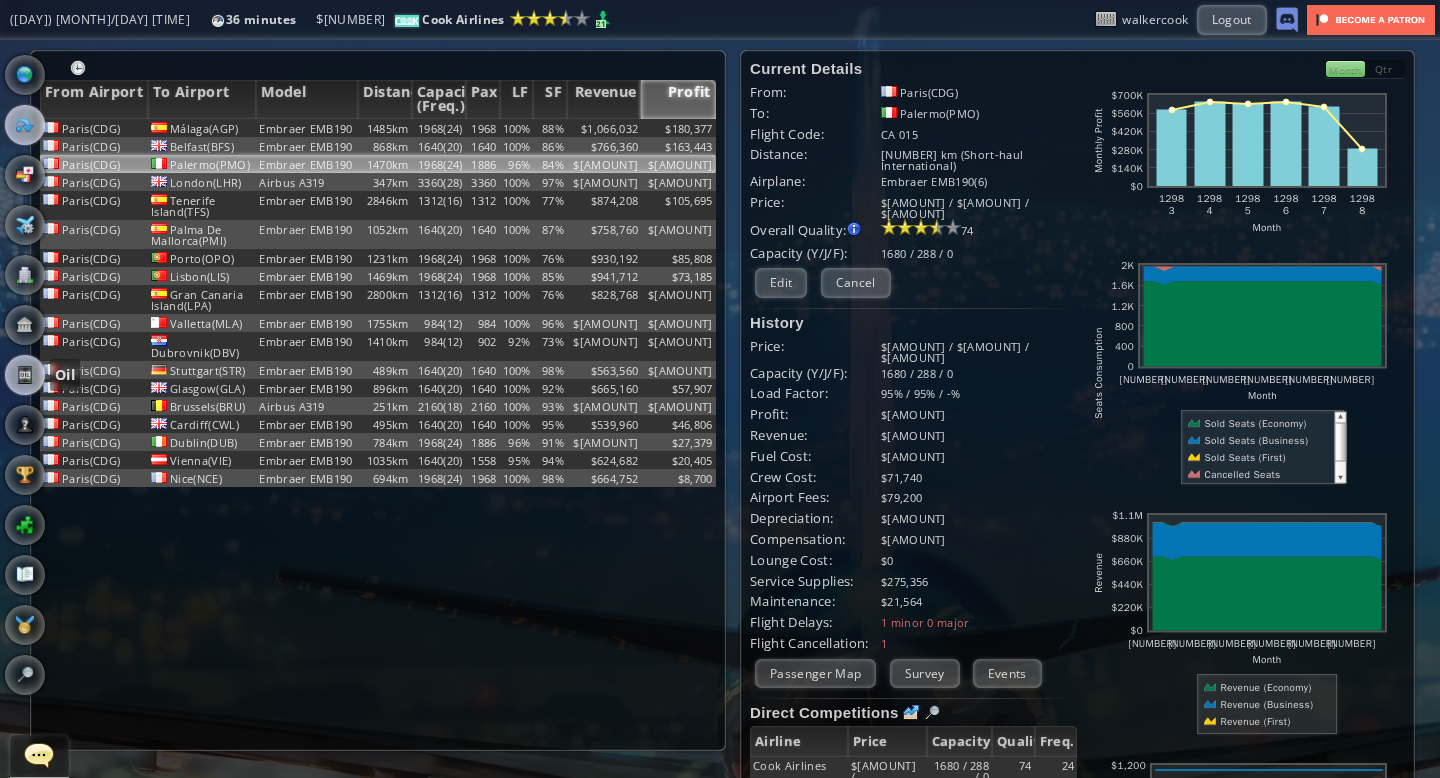 click at bounding box center (25, 375) 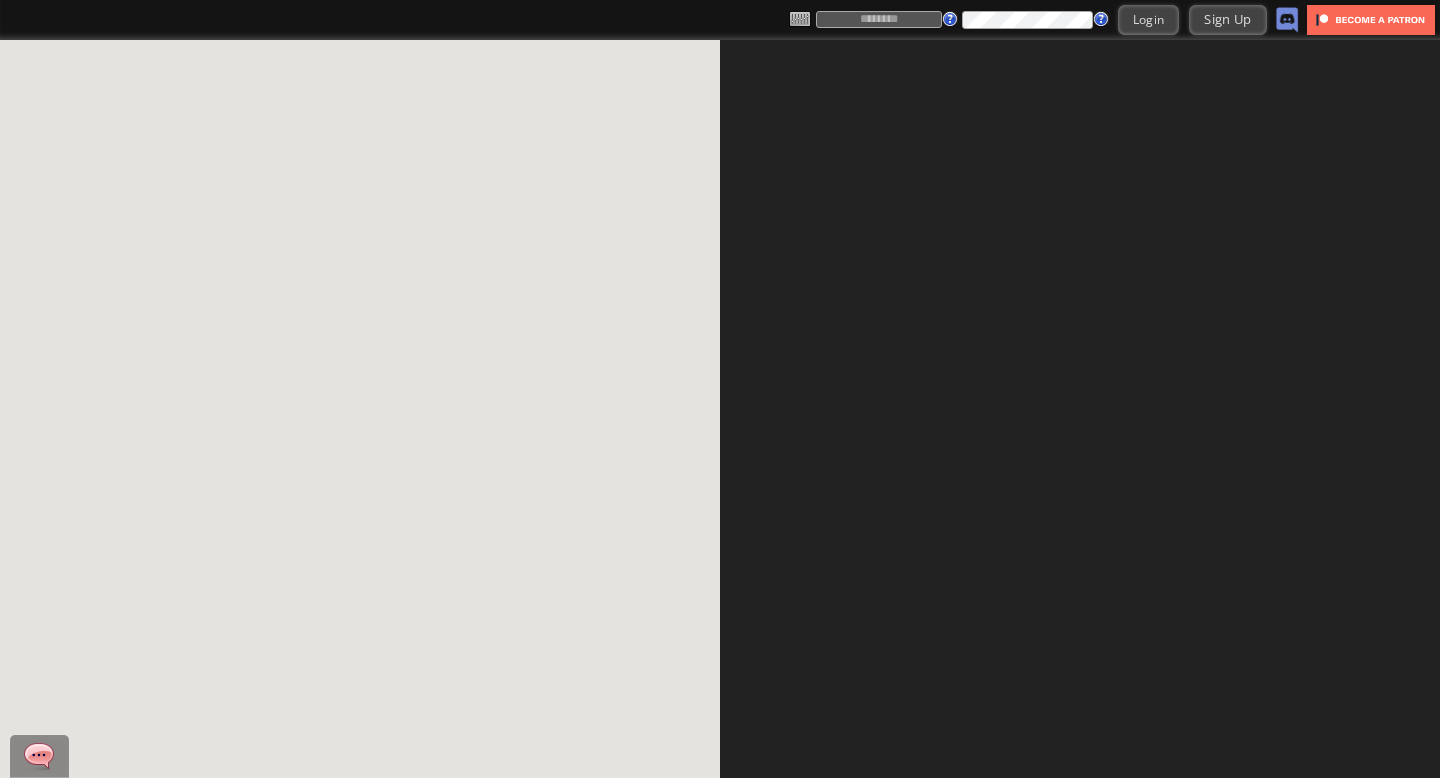 scroll, scrollTop: 0, scrollLeft: 0, axis: both 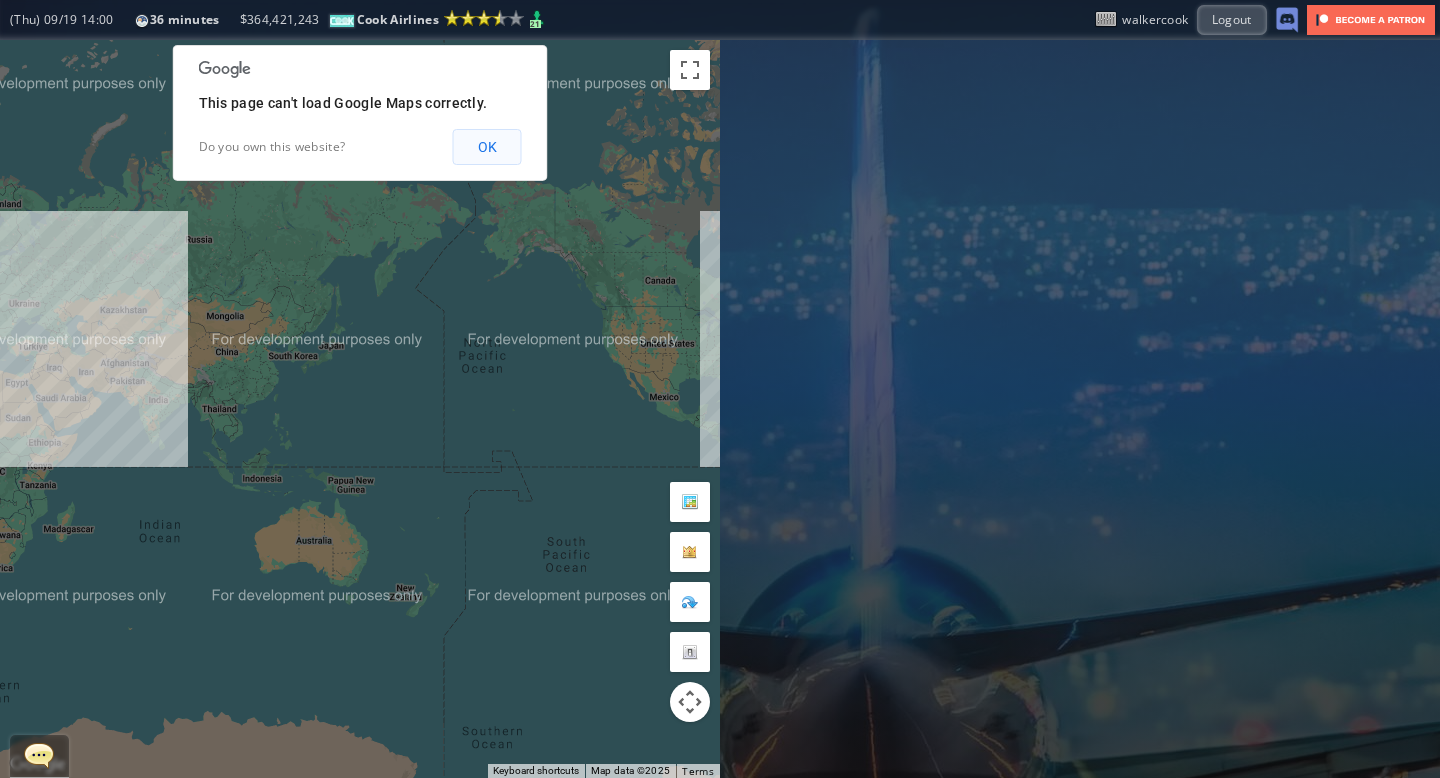 click on "OK" at bounding box center (487, 147) 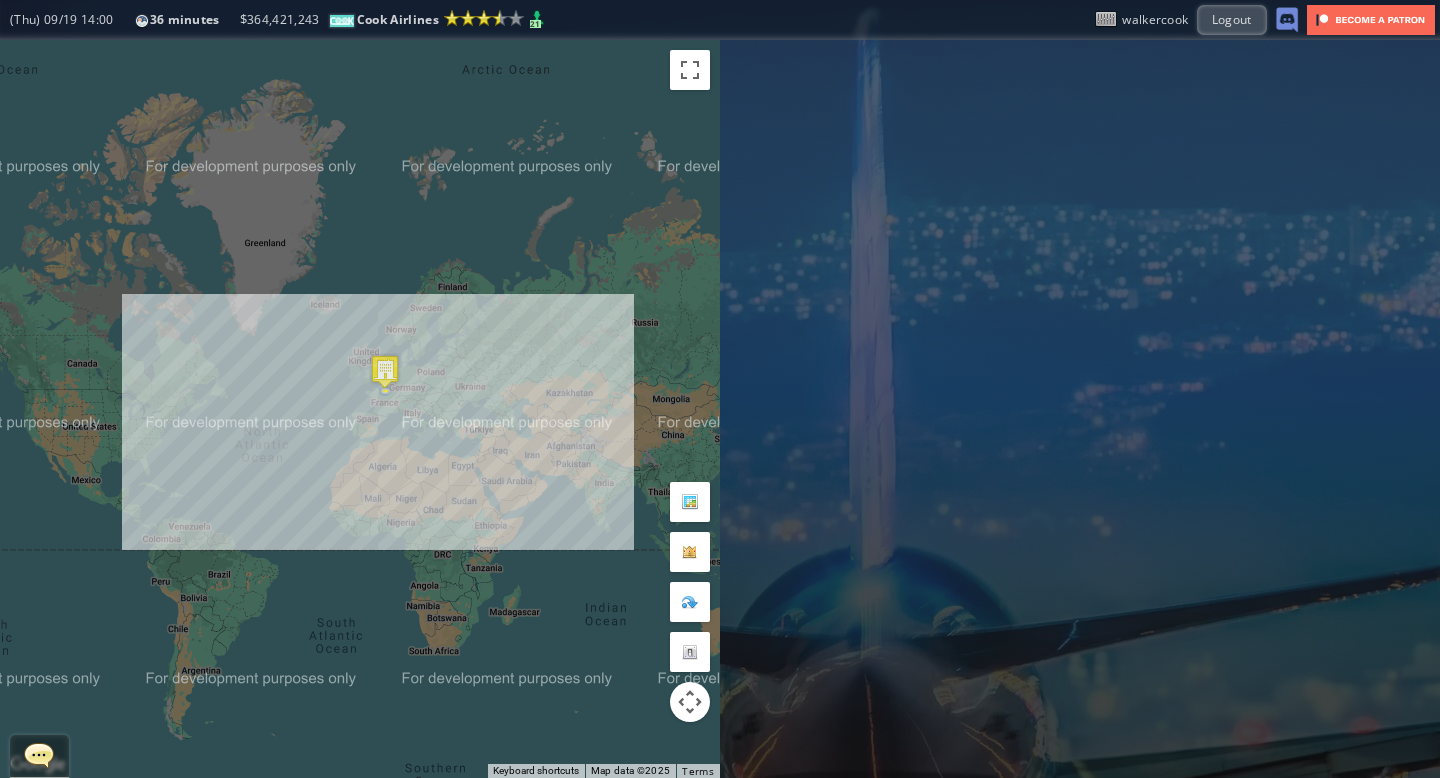 drag, startPoint x: 193, startPoint y: 270, endPoint x: 638, endPoint y: 372, distance: 456.54025 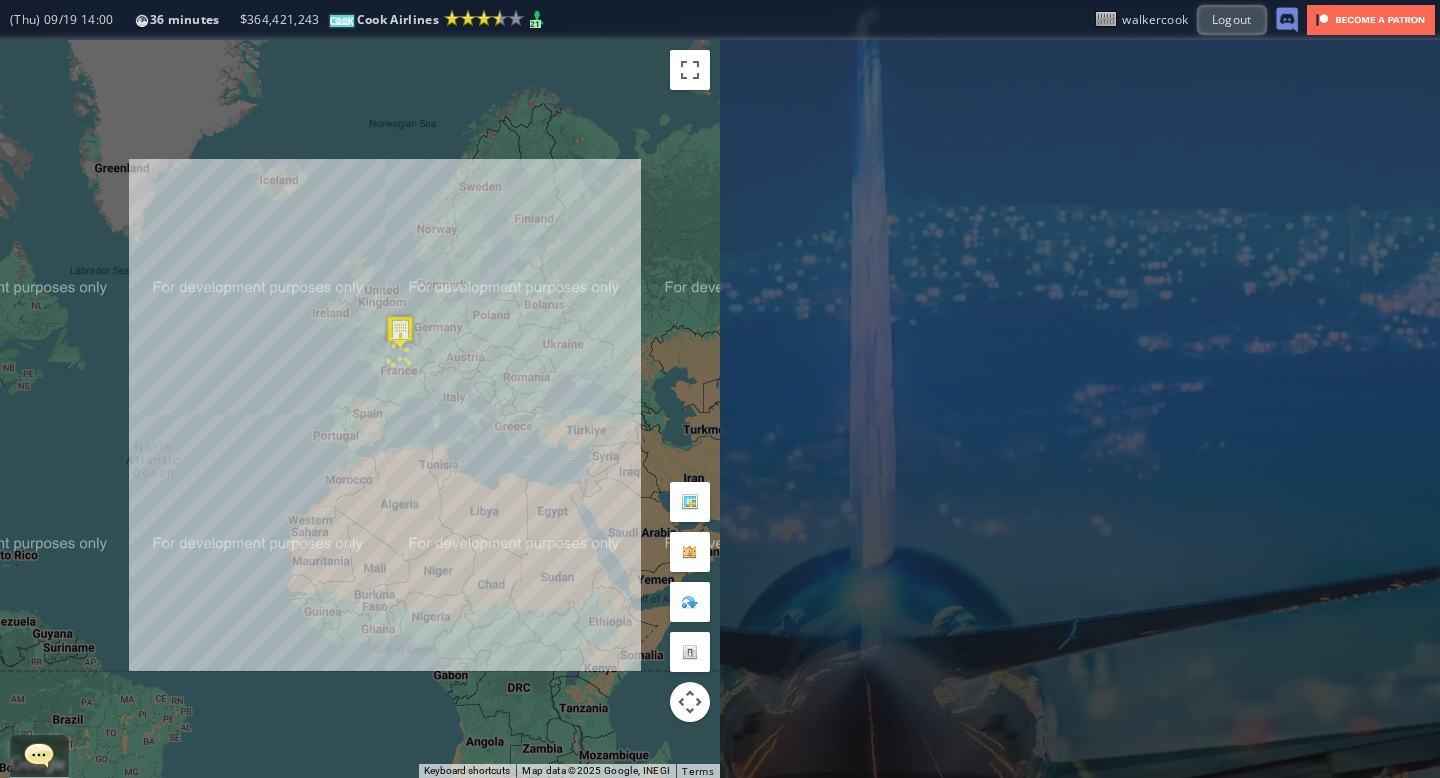 drag, startPoint x: 395, startPoint y: 269, endPoint x: 445, endPoint y: 239, distance: 58.30952 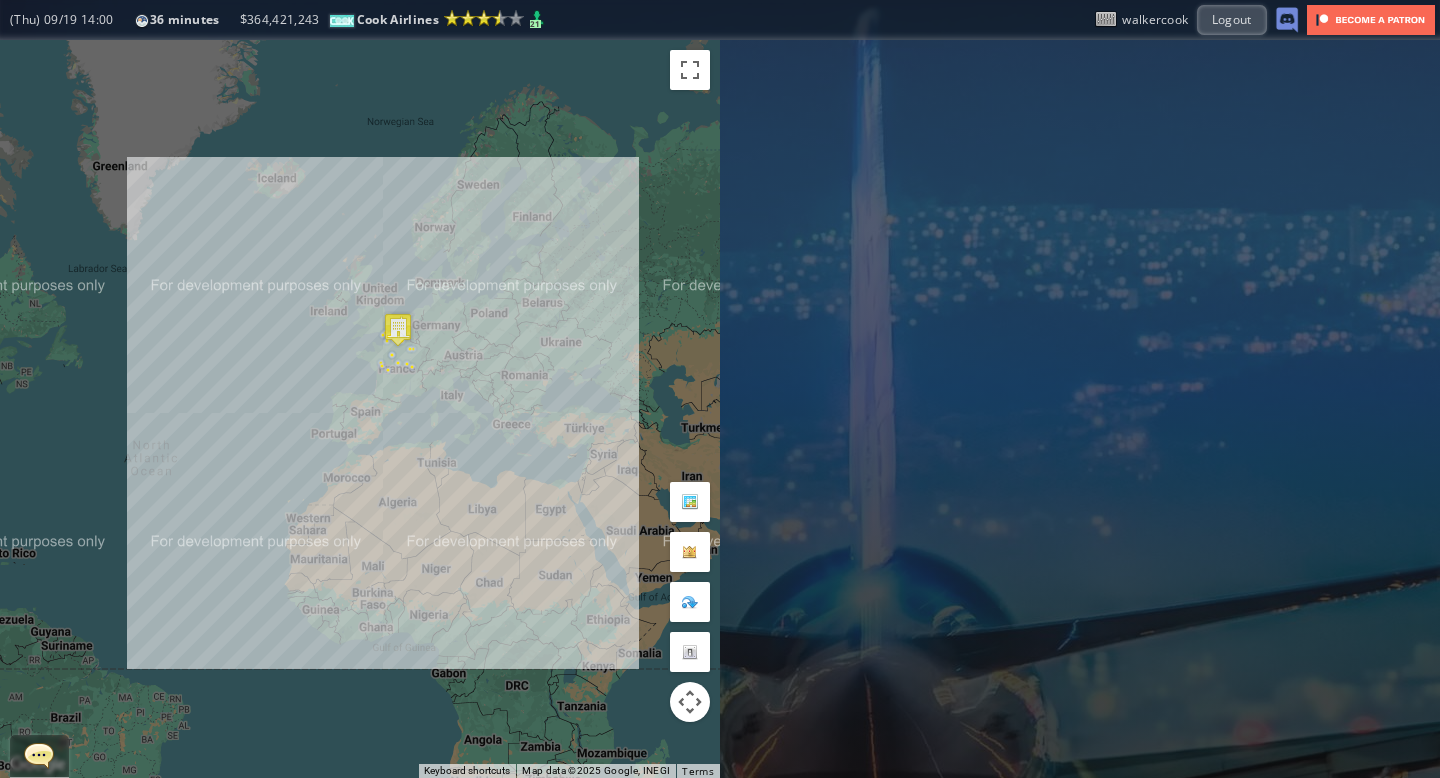 click at bounding box center [398, 329] 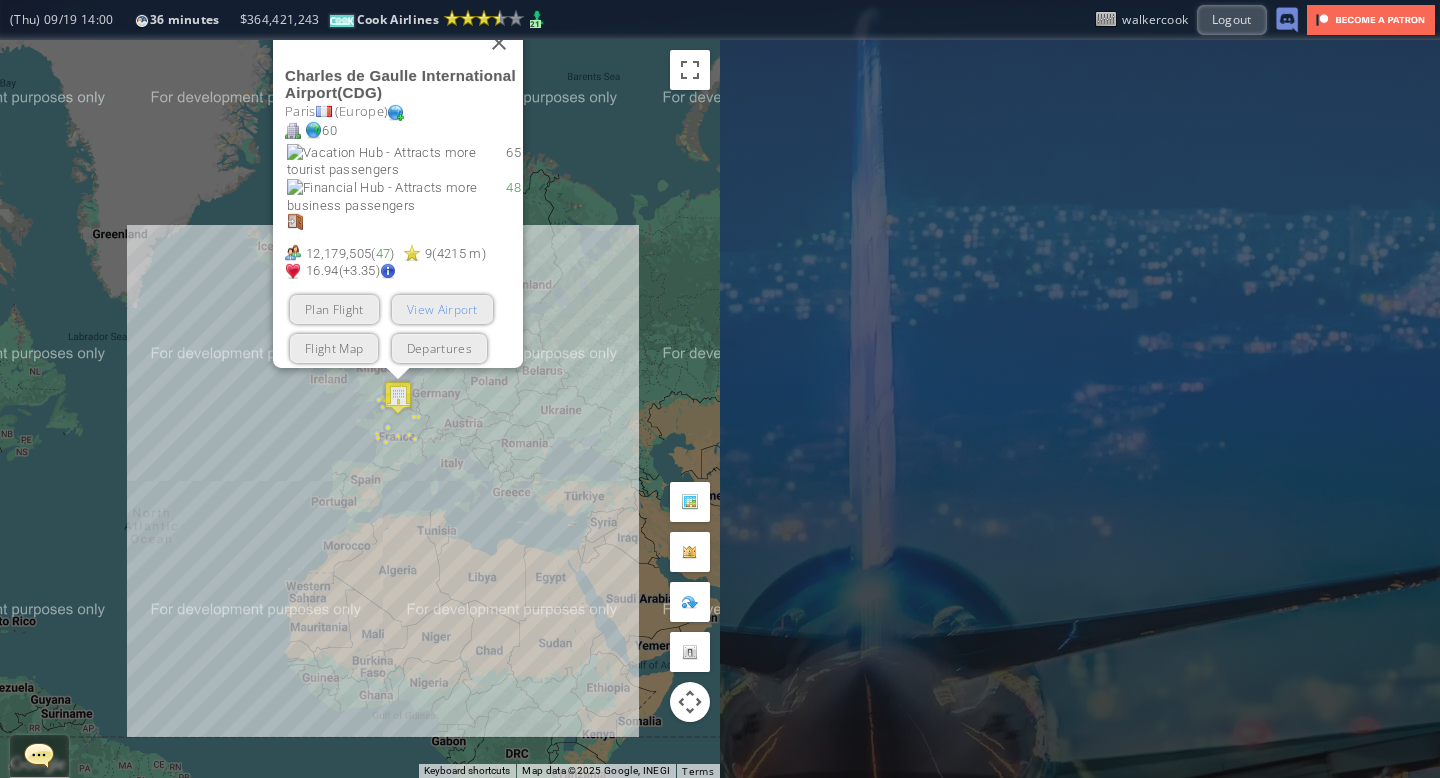 click on "View Airport" at bounding box center [442, 309] 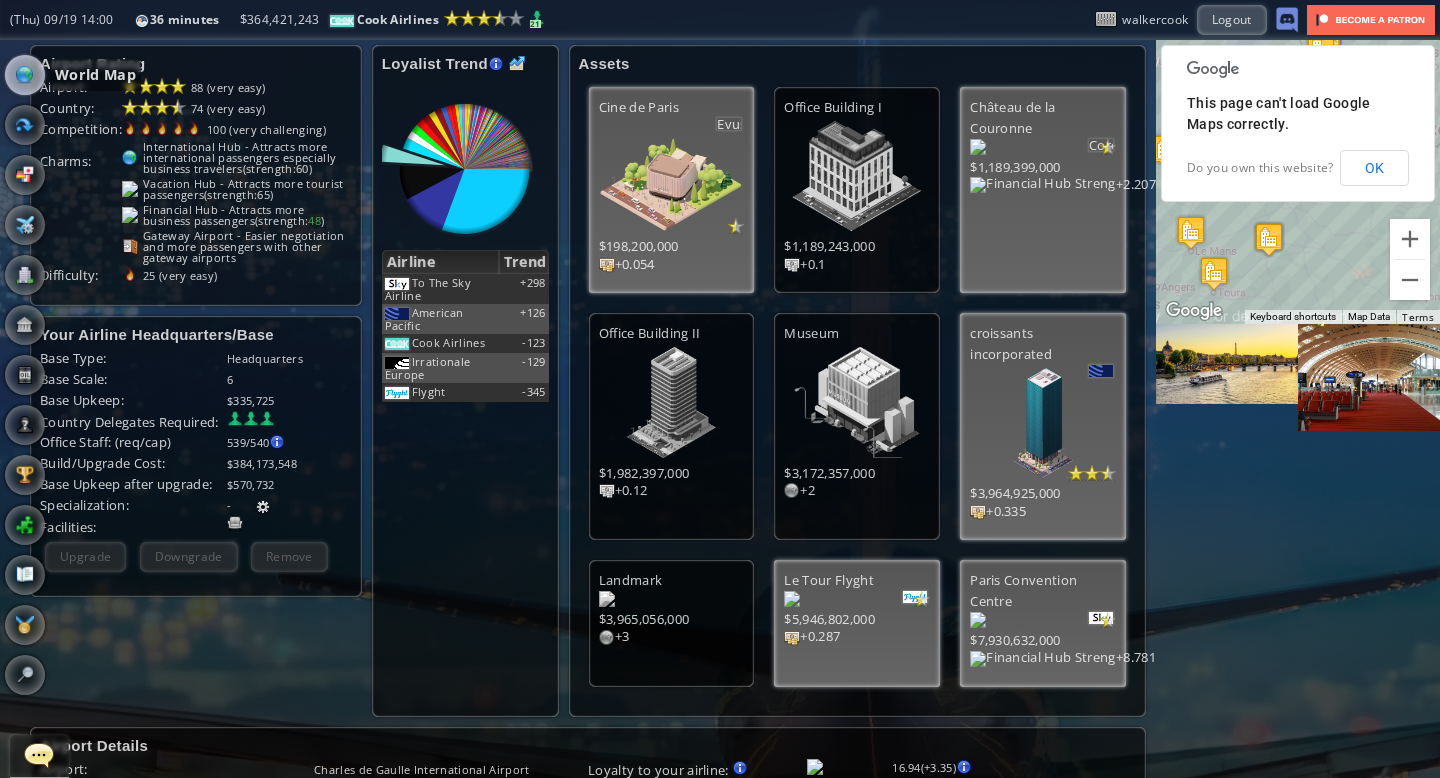 click at bounding box center (25, 75) 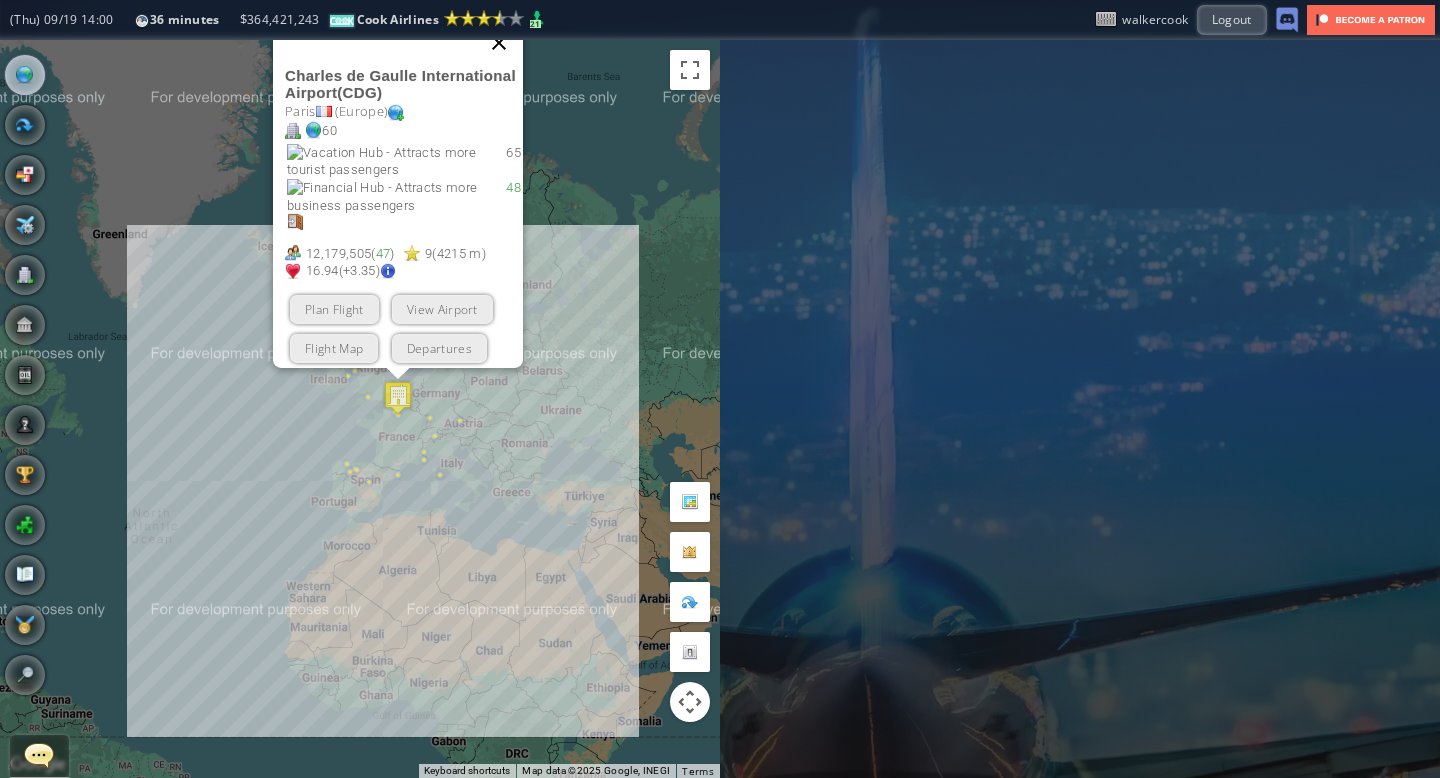 click at bounding box center (499, 43) 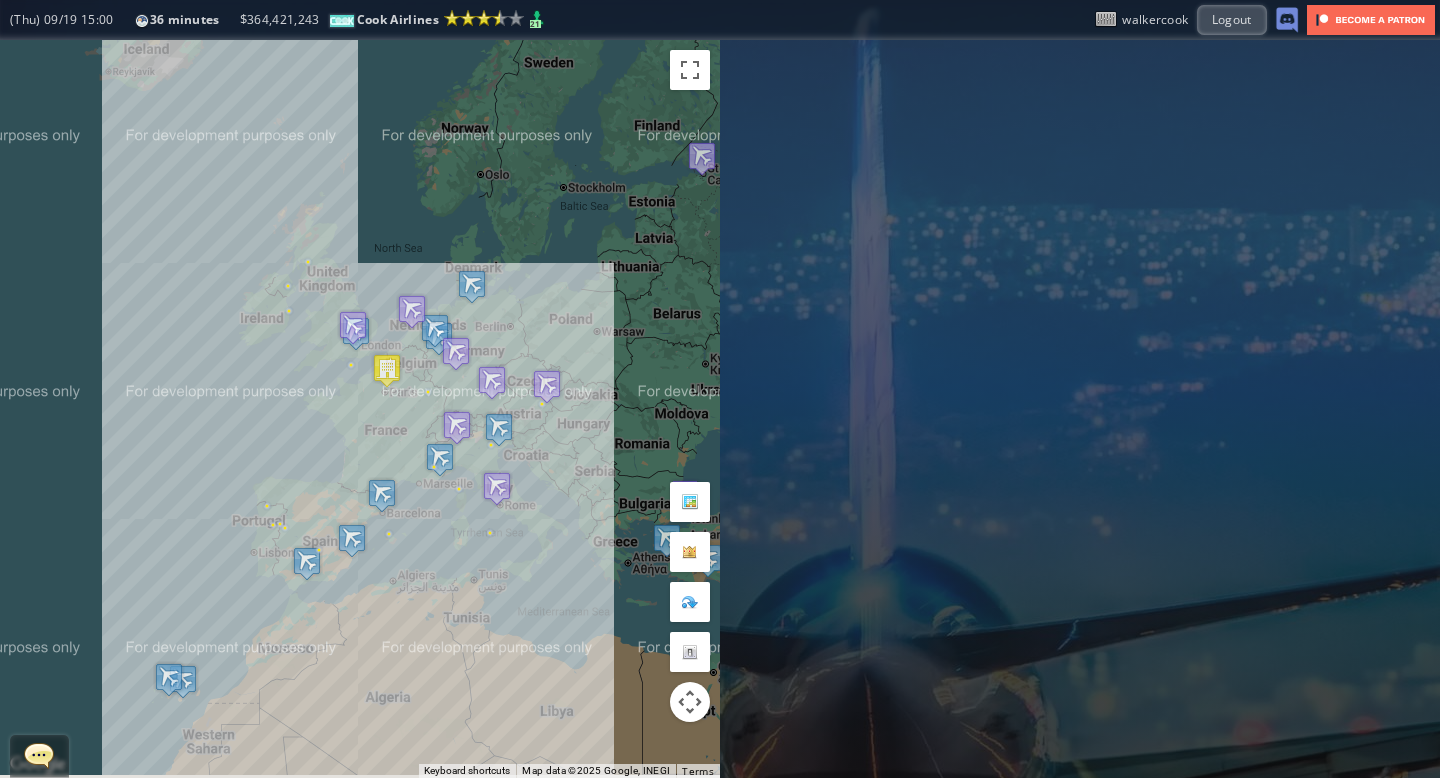 drag, startPoint x: 451, startPoint y: 300, endPoint x: 532, endPoint y: 94, distance: 221.35266 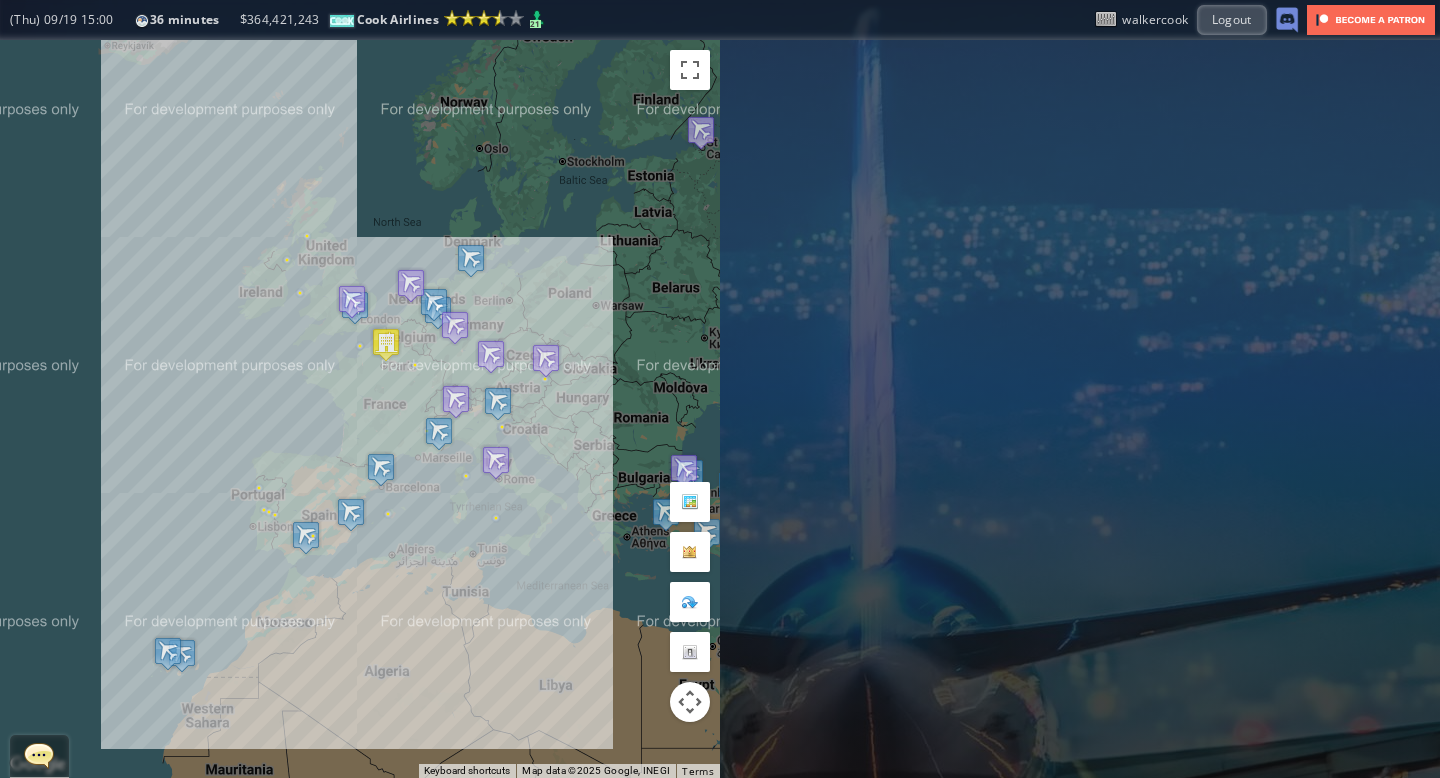 drag, startPoint x: 196, startPoint y: 383, endPoint x: 203, endPoint y: 359, distance: 25 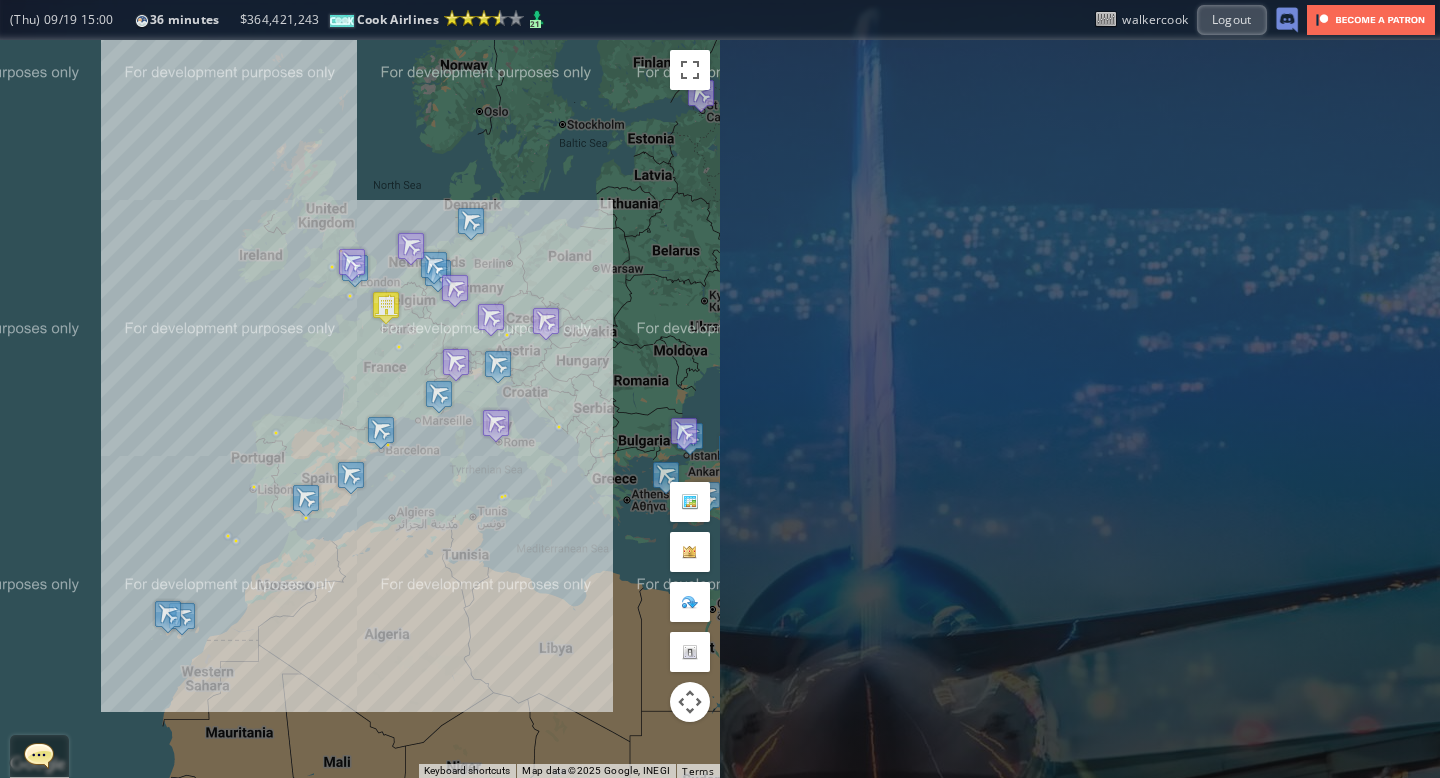 drag, startPoint x: 146, startPoint y: 358, endPoint x: 144, endPoint y: 325, distance: 33.06055 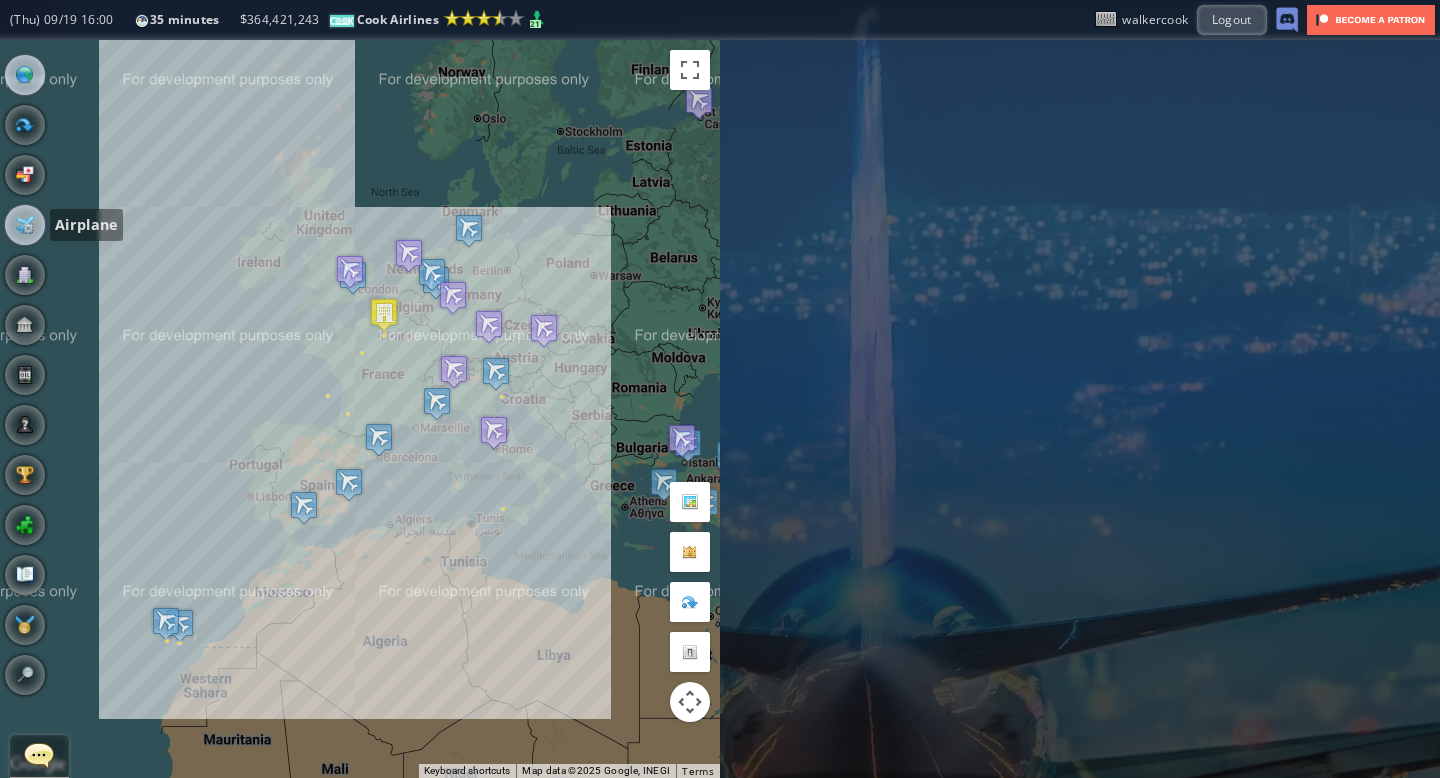 click at bounding box center (25, 225) 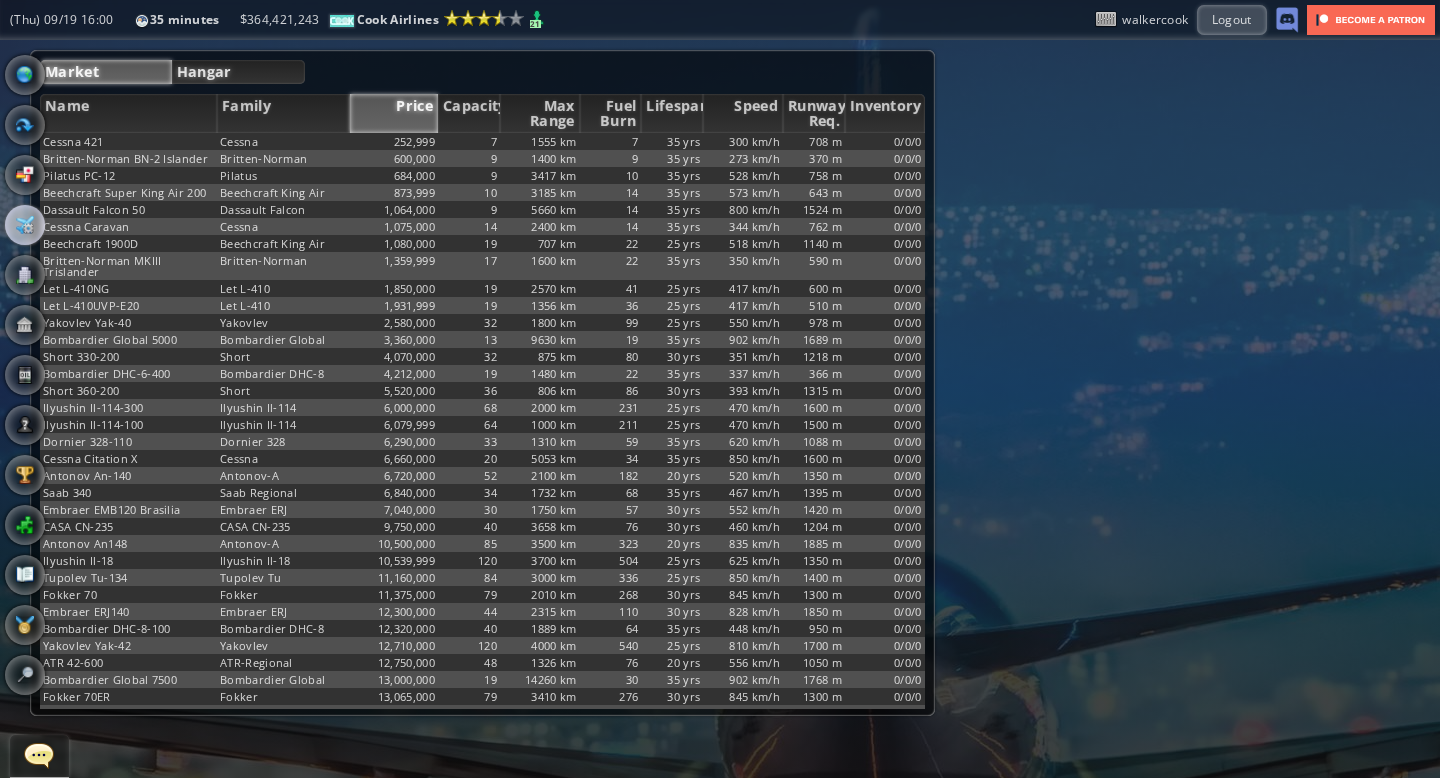 click on "Hangar" at bounding box center [239, 72] 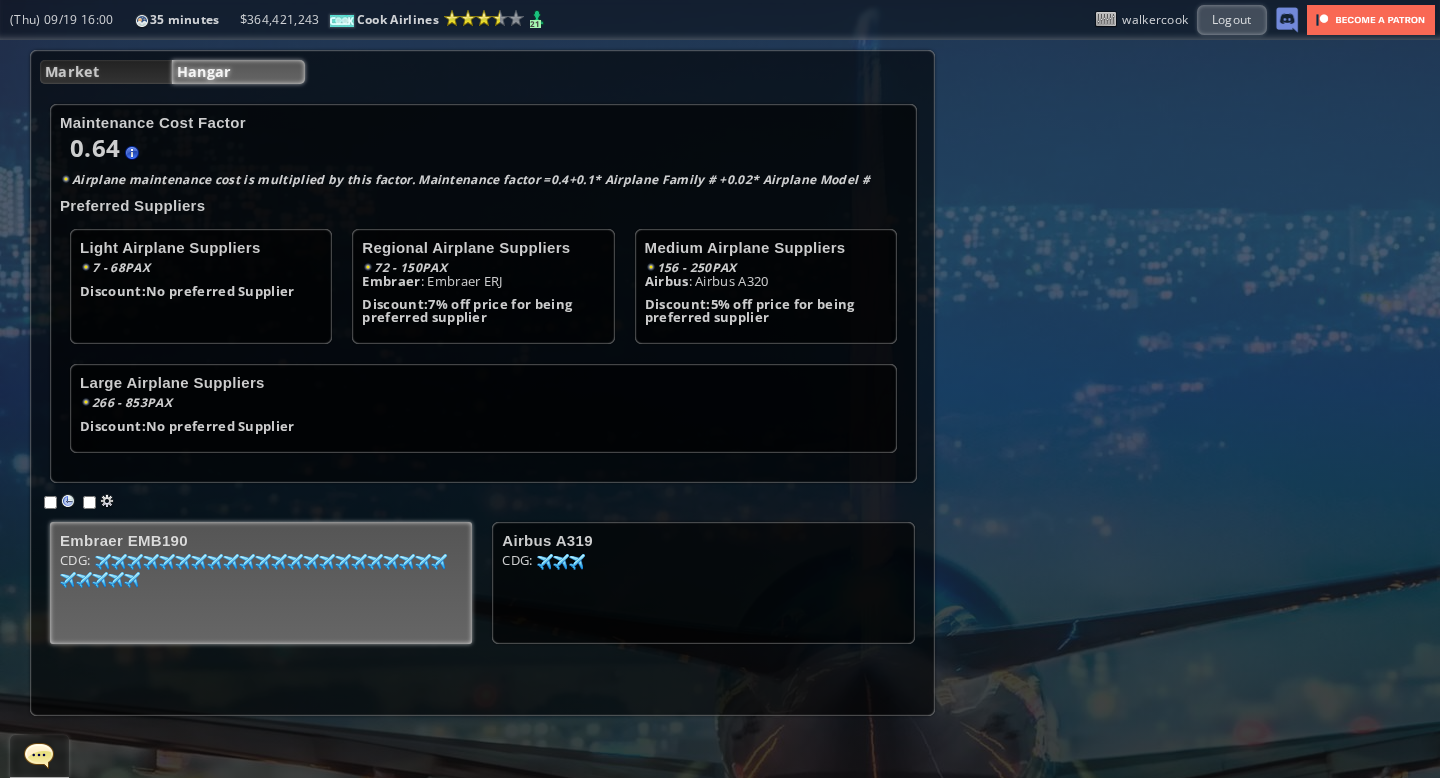 click on "CDG: 98 60 97 61 97 63 22 66 99 67 95 67 95 67 96 69 96 70 70 72 98 79 94 81 99 82 99 82 90 83 90 85 20 86 95 88 84 89 98 90 92 90 89 93 93 95 93 95 89 96 97 98 78 99" at bounding box center (261, 589) 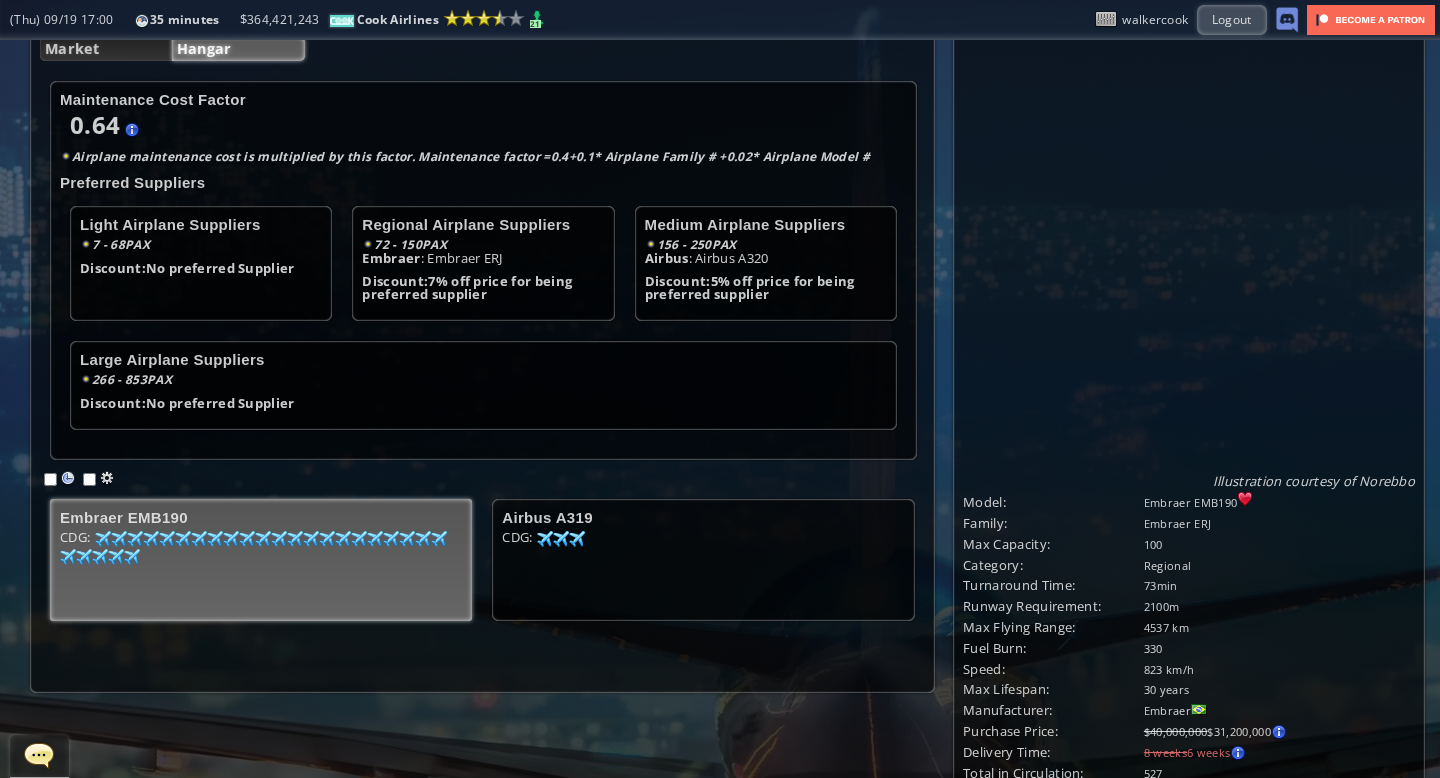 scroll, scrollTop: 0, scrollLeft: 0, axis: both 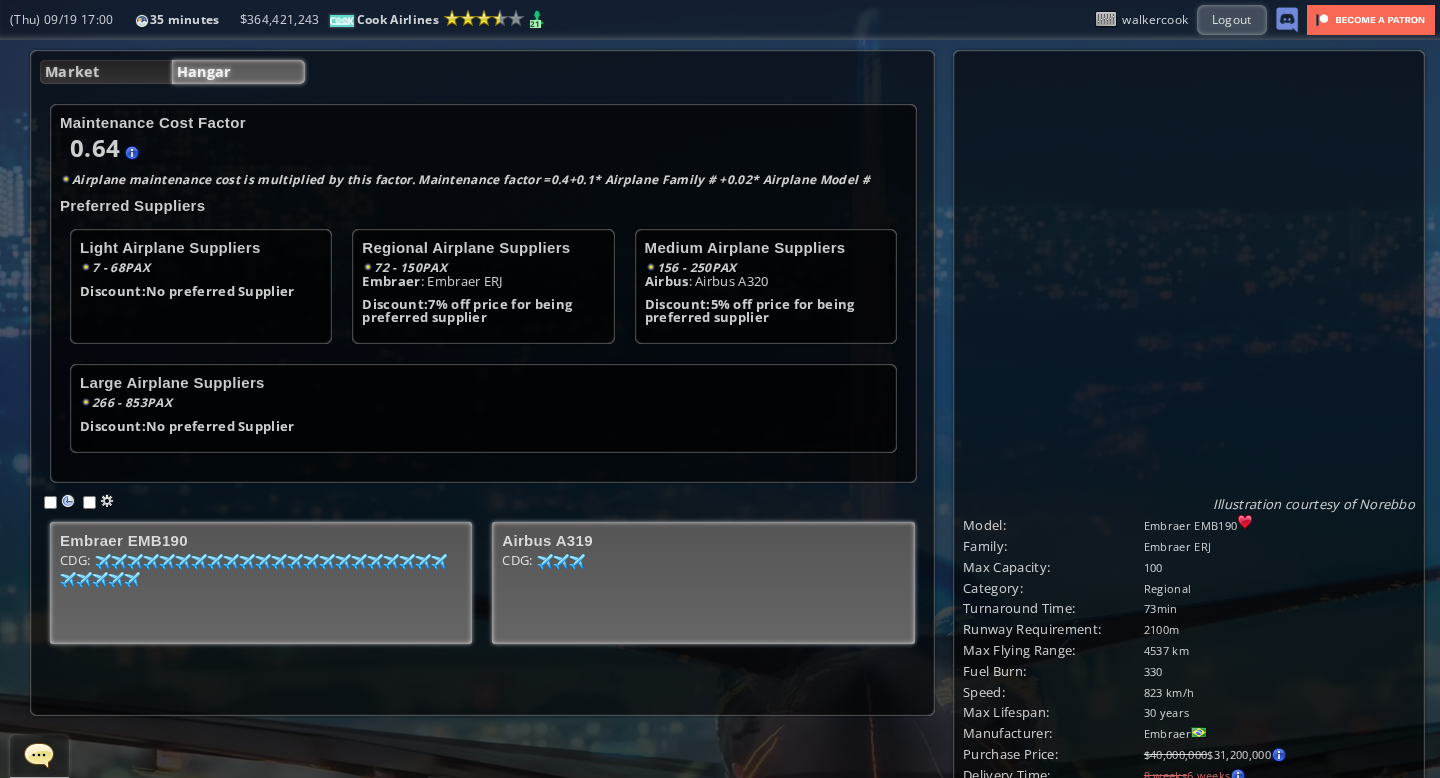 click on "CDG: 91 83 99 94 55 95" at bounding box center (261, 589) 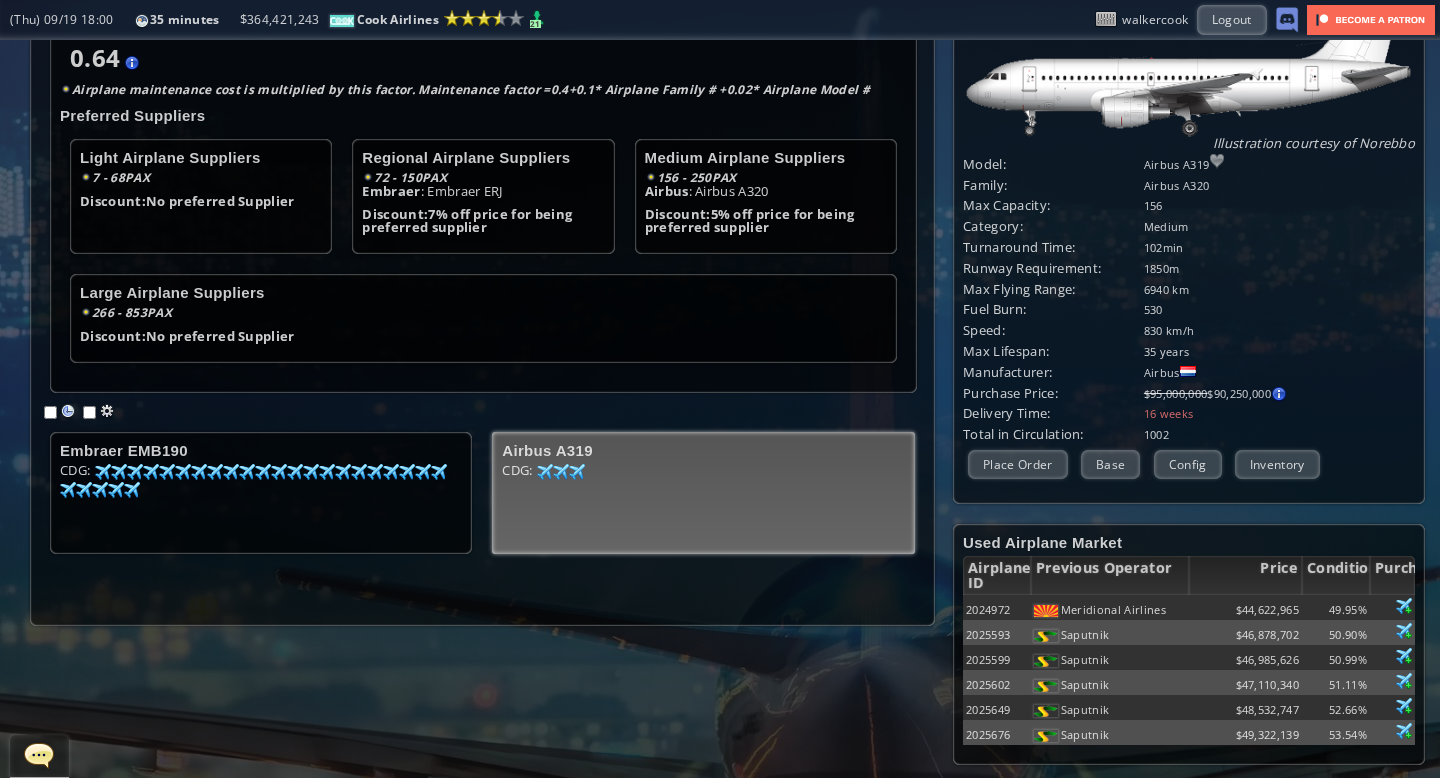 scroll, scrollTop: 111, scrollLeft: 0, axis: vertical 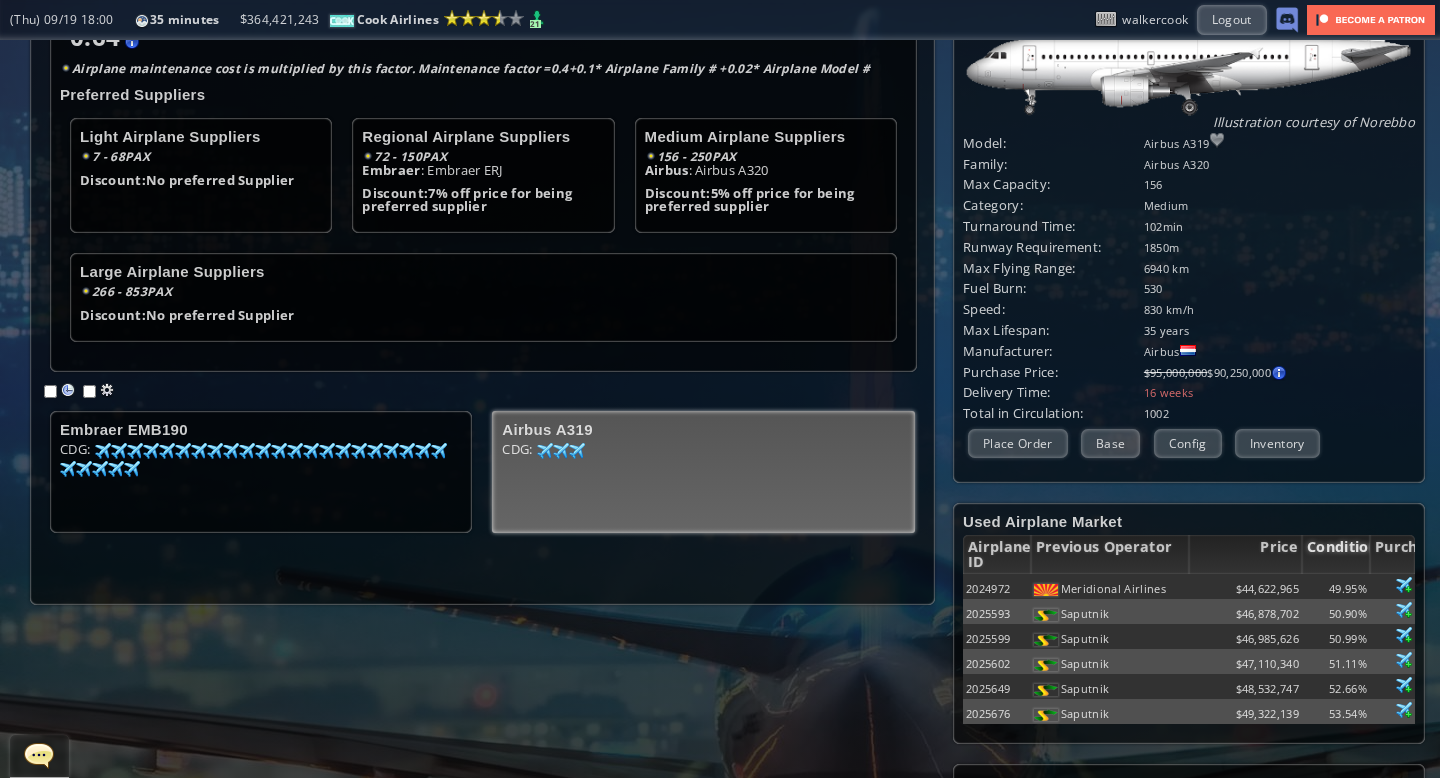 click on "Condition" at bounding box center (1336, 554) 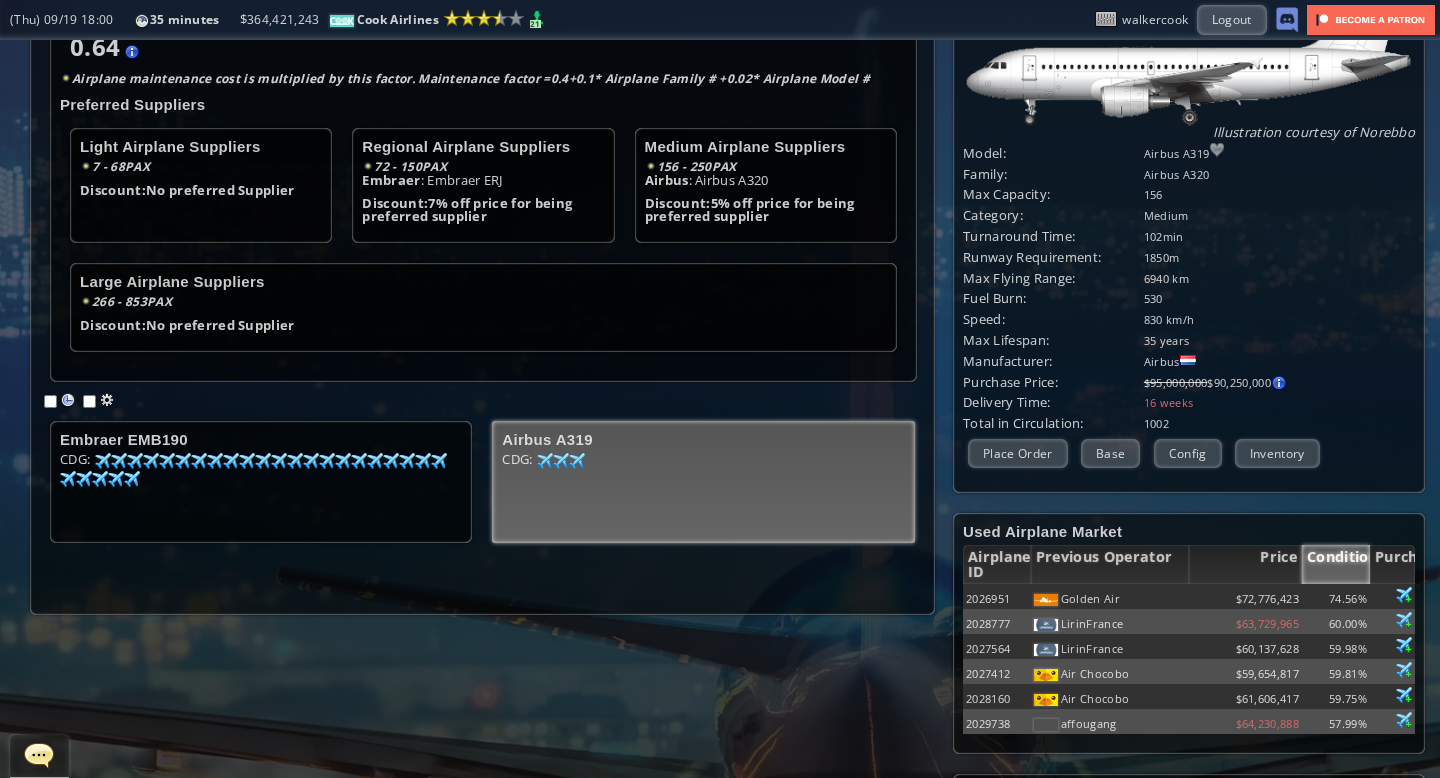 scroll, scrollTop: 0, scrollLeft: 0, axis: both 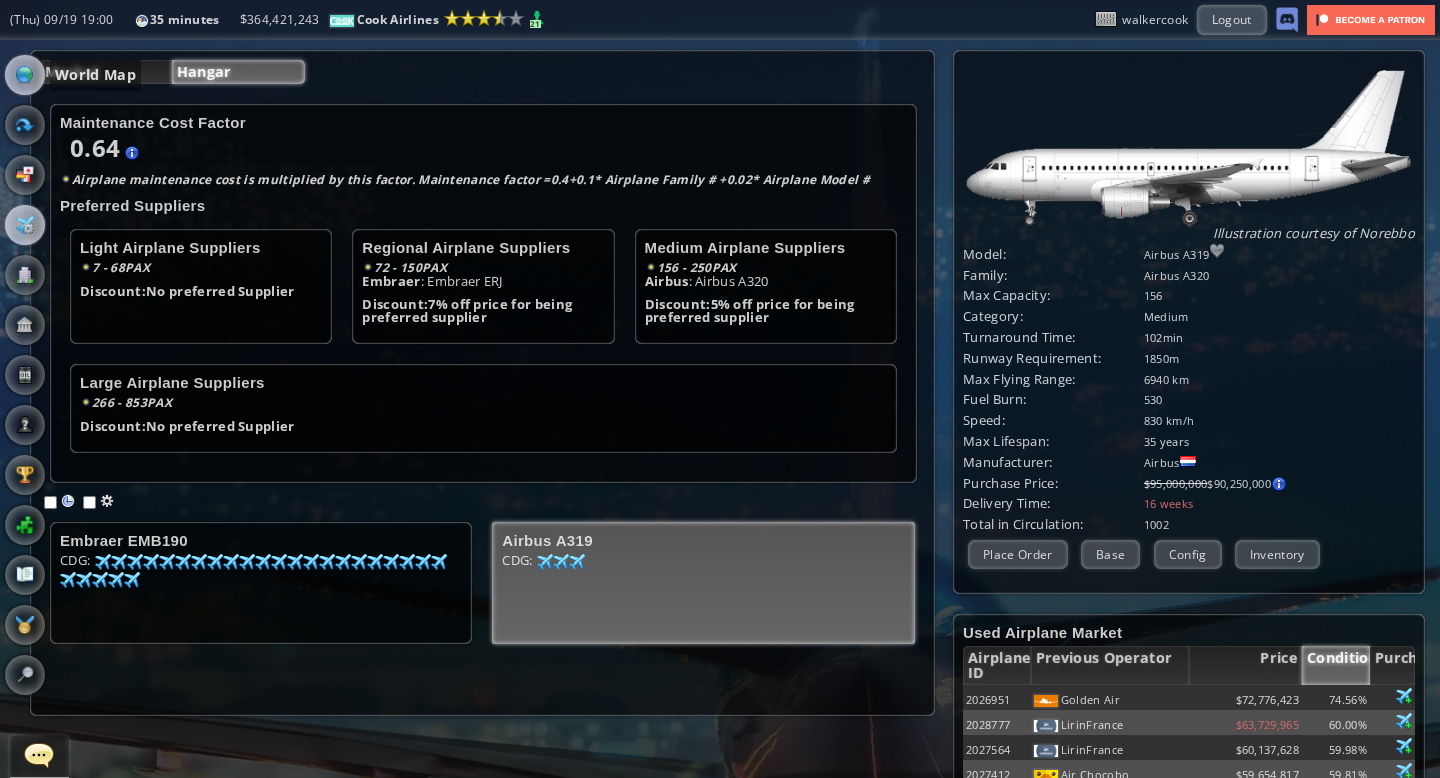 click at bounding box center [25, 75] 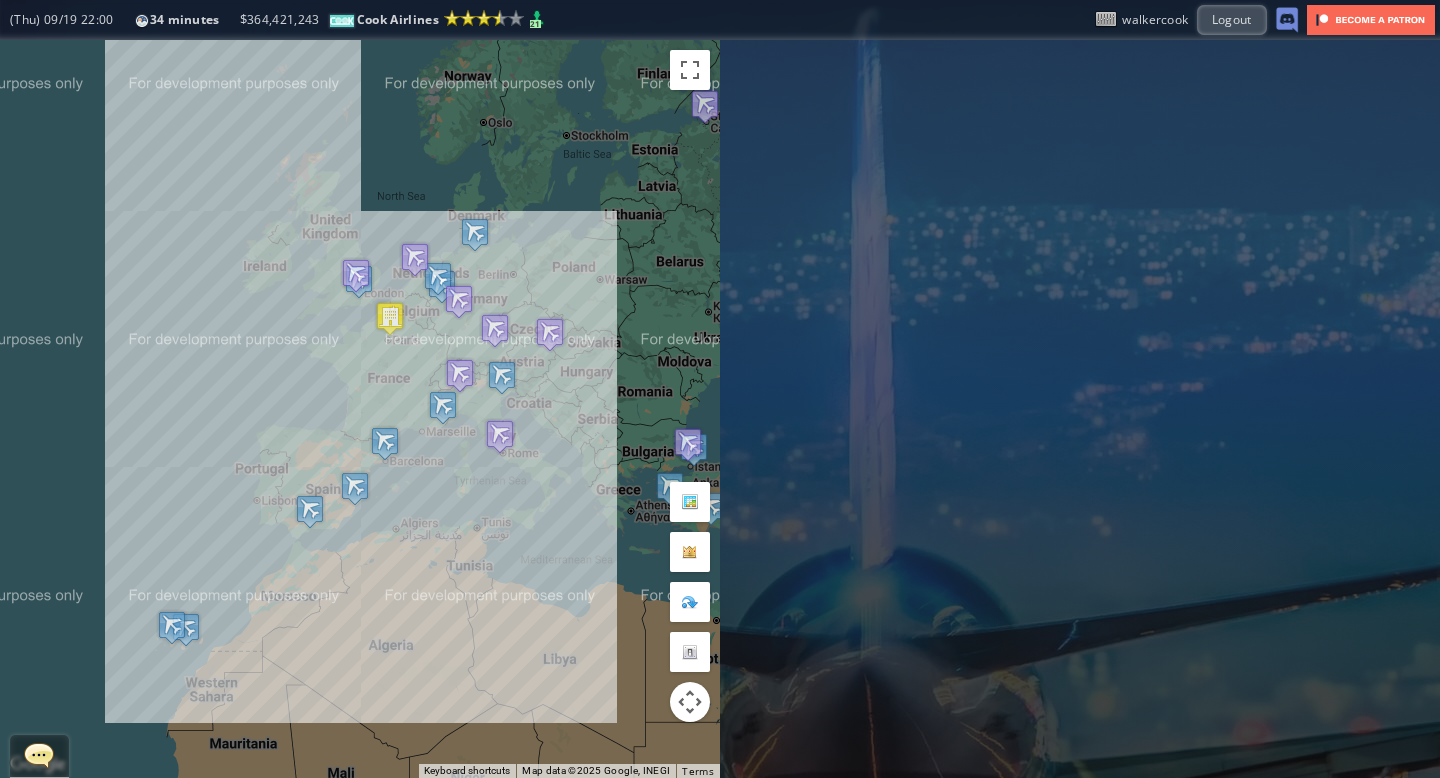 click on "To navigate, press the arrow keys." at bounding box center (360, 409) 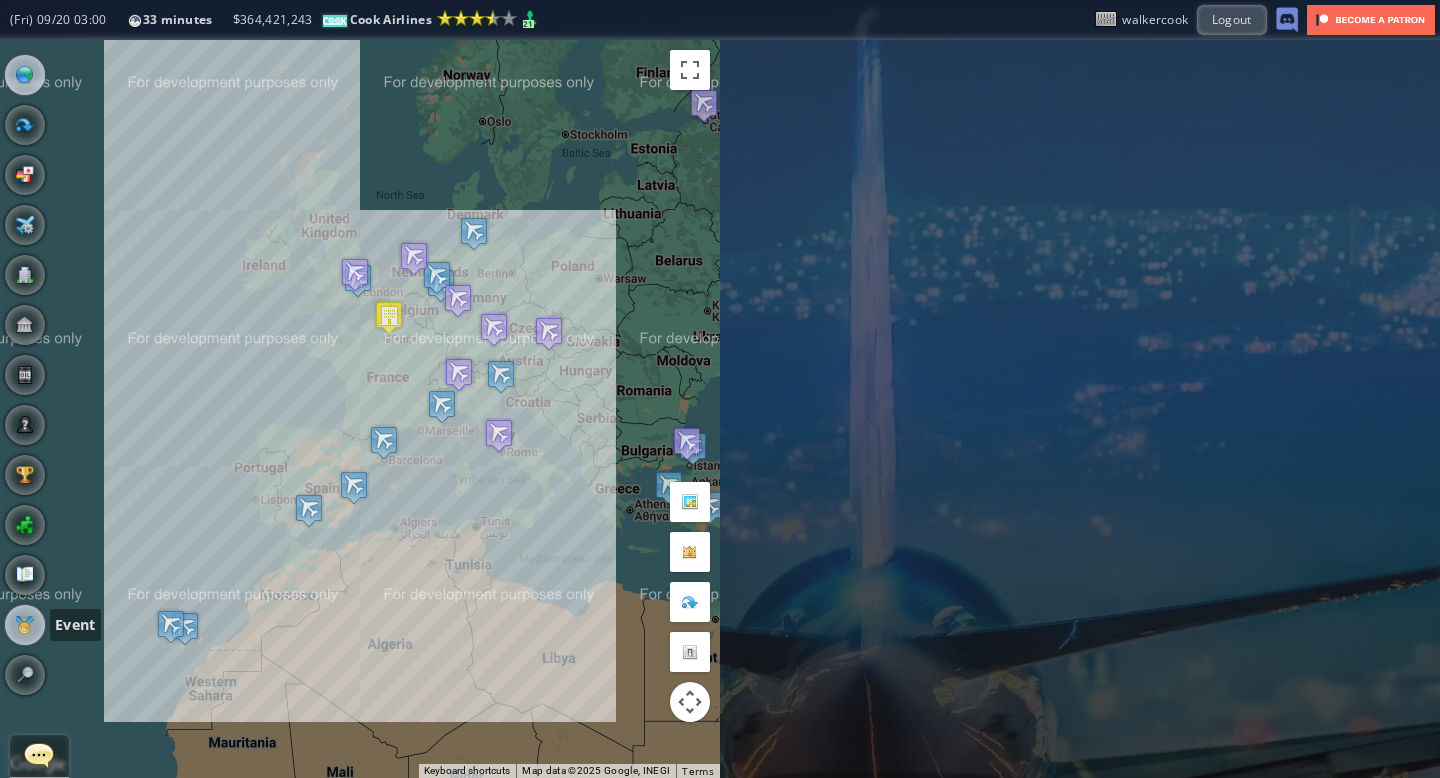 click at bounding box center (25, 625) 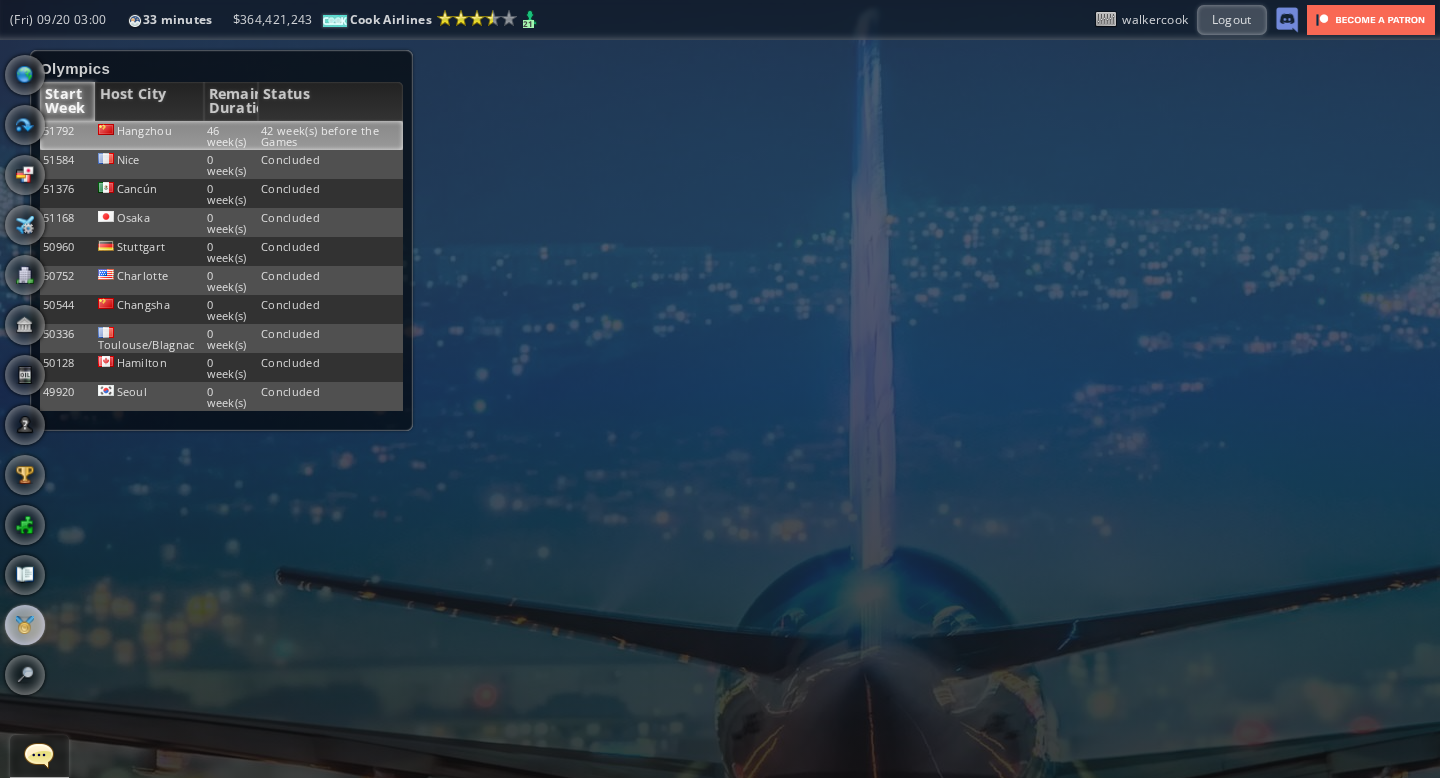 click on "42 week(s) before the Games" at bounding box center [330, 135] 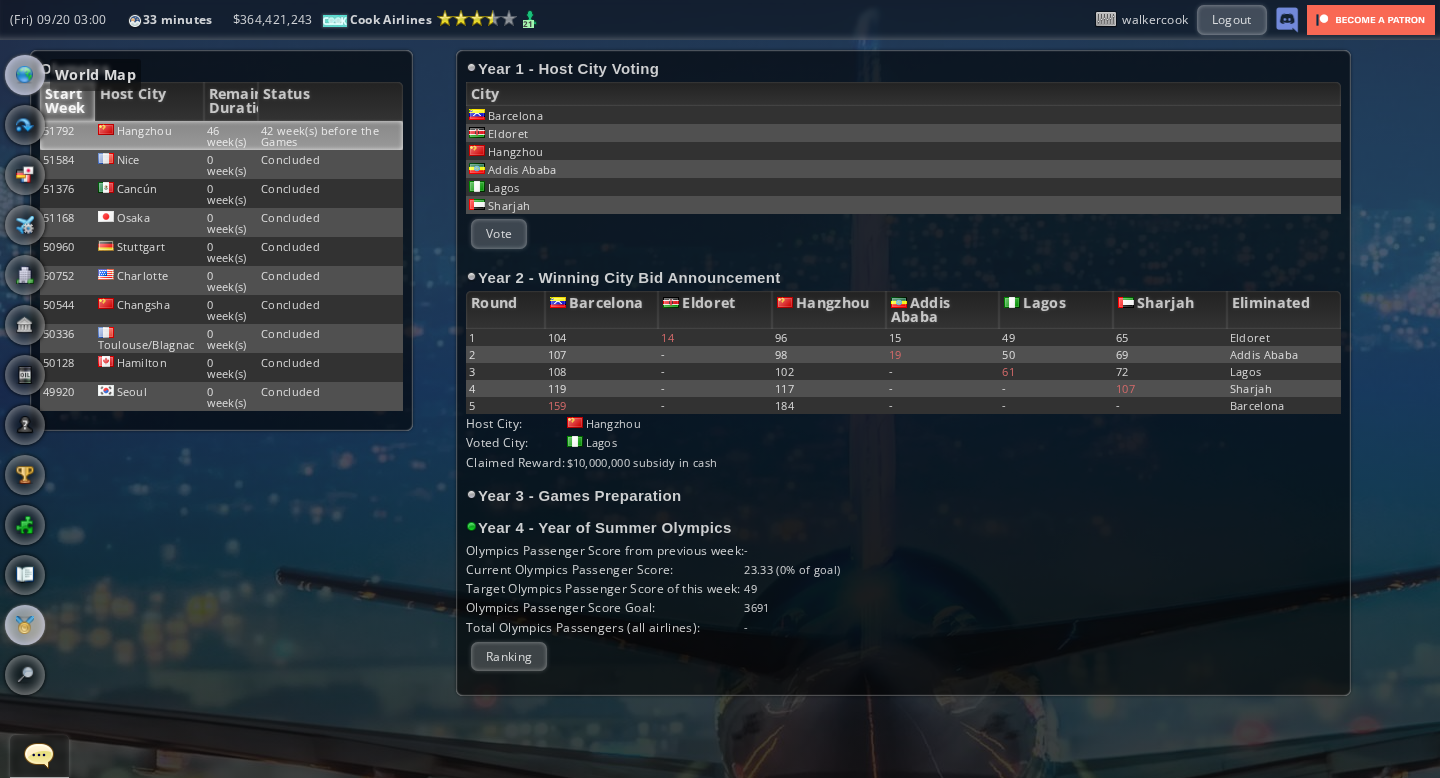 click at bounding box center (25, 75) 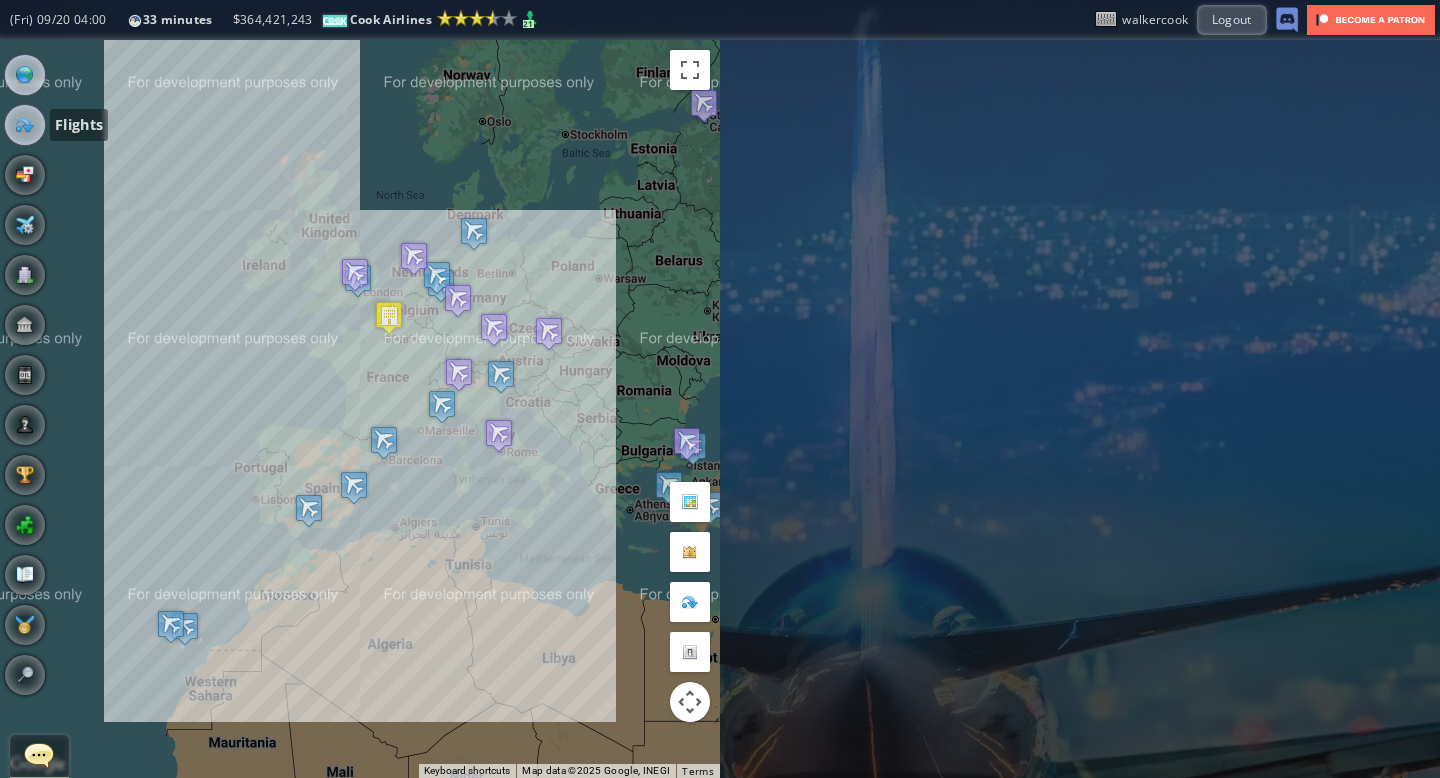 click at bounding box center [25, 125] 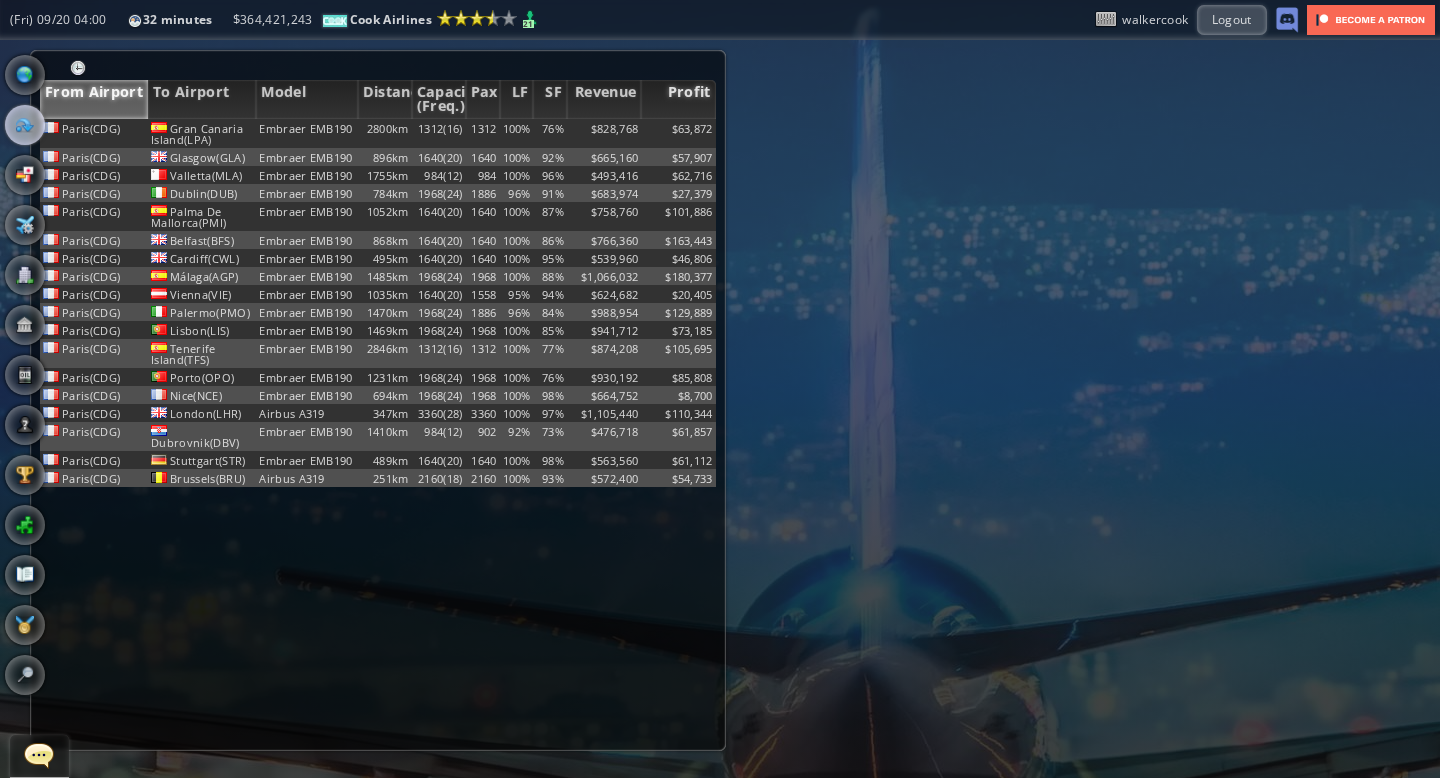 click on "Profit" at bounding box center [678, 99] 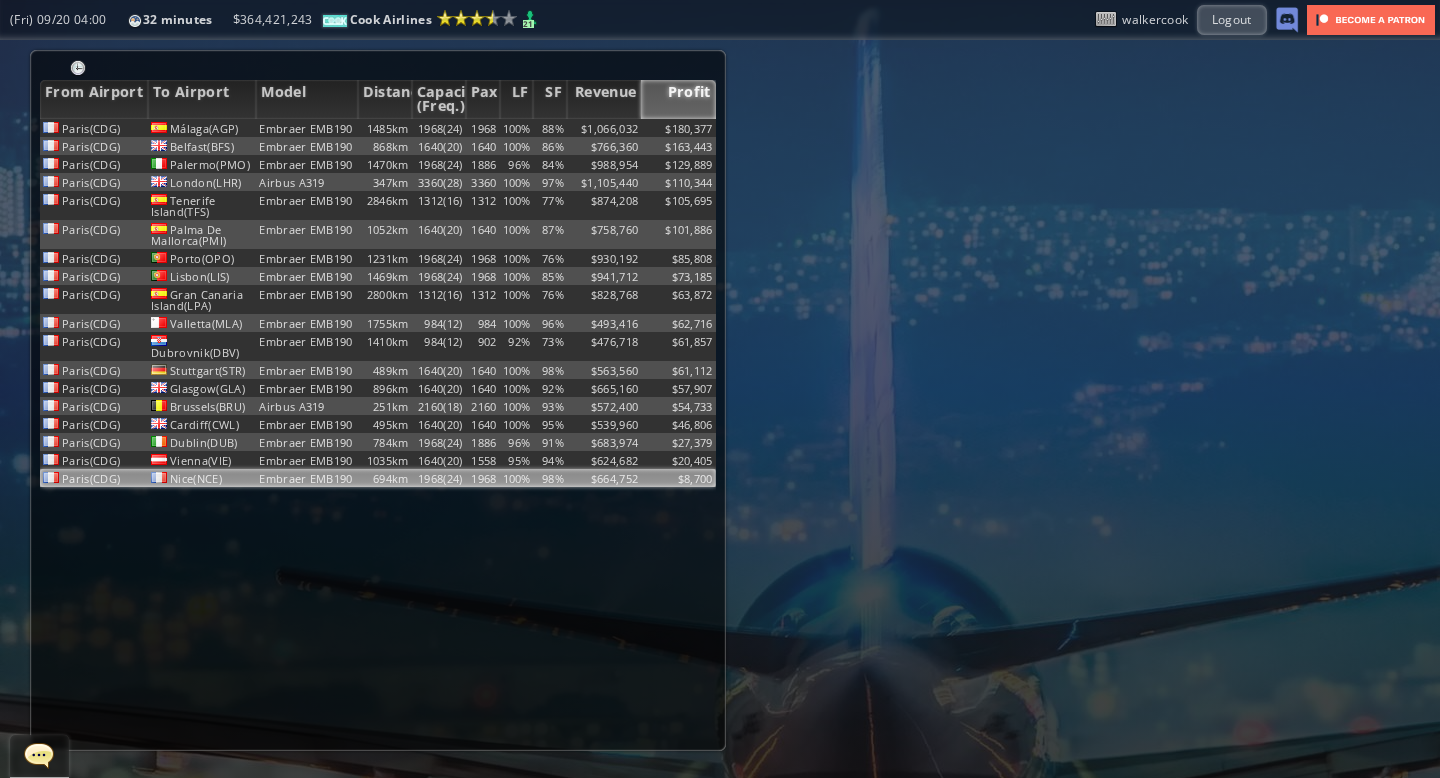 click on "98%" at bounding box center [550, 128] 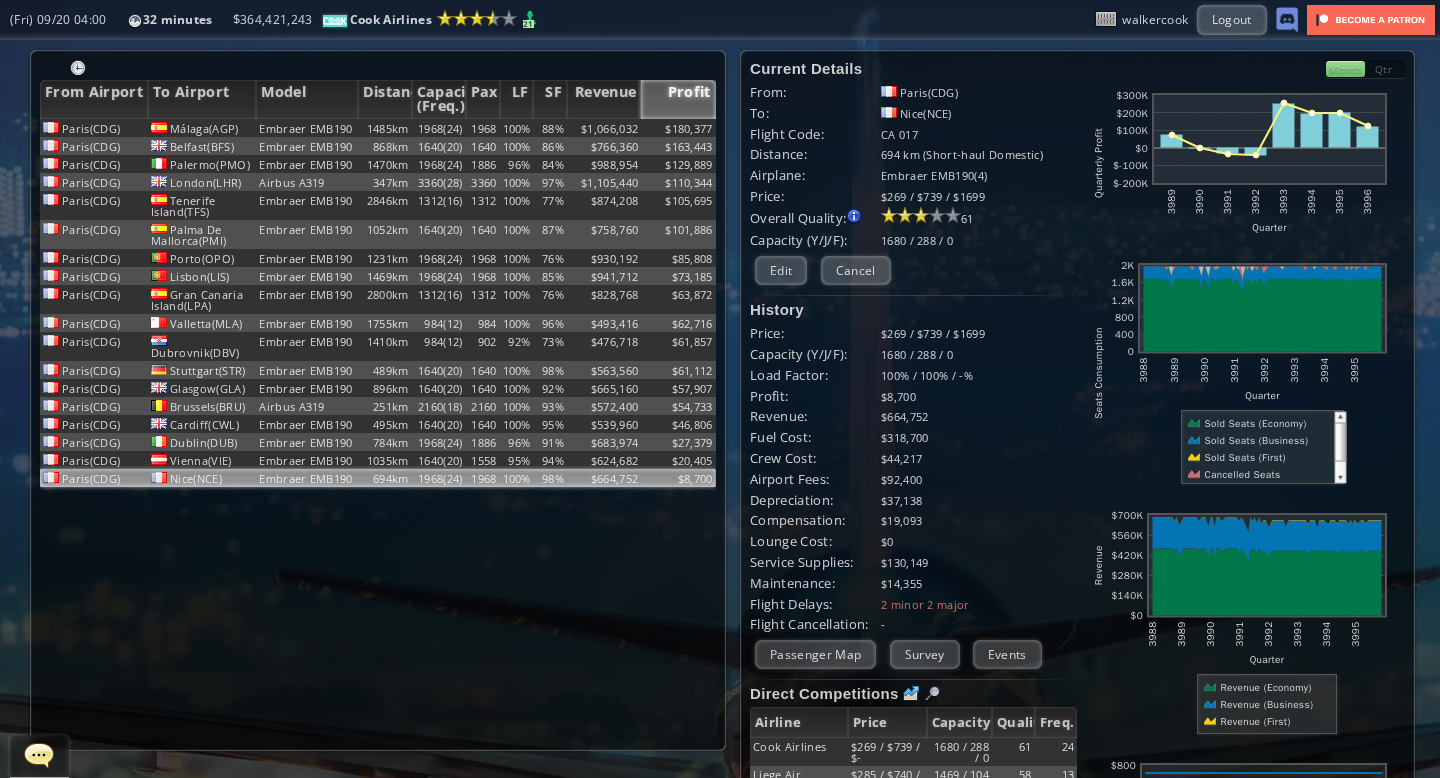 click on "Month" at bounding box center (1345, 69) 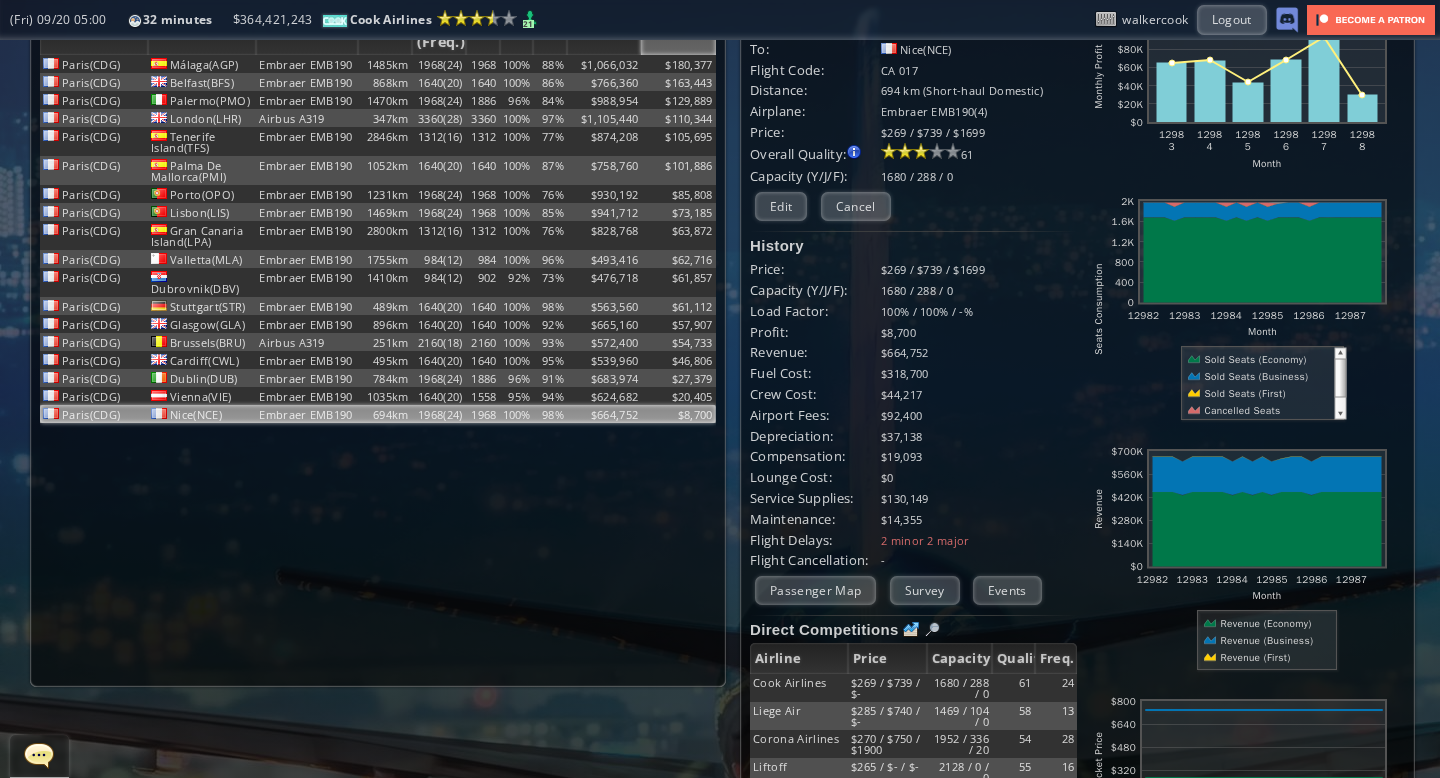 scroll, scrollTop: 0, scrollLeft: 0, axis: both 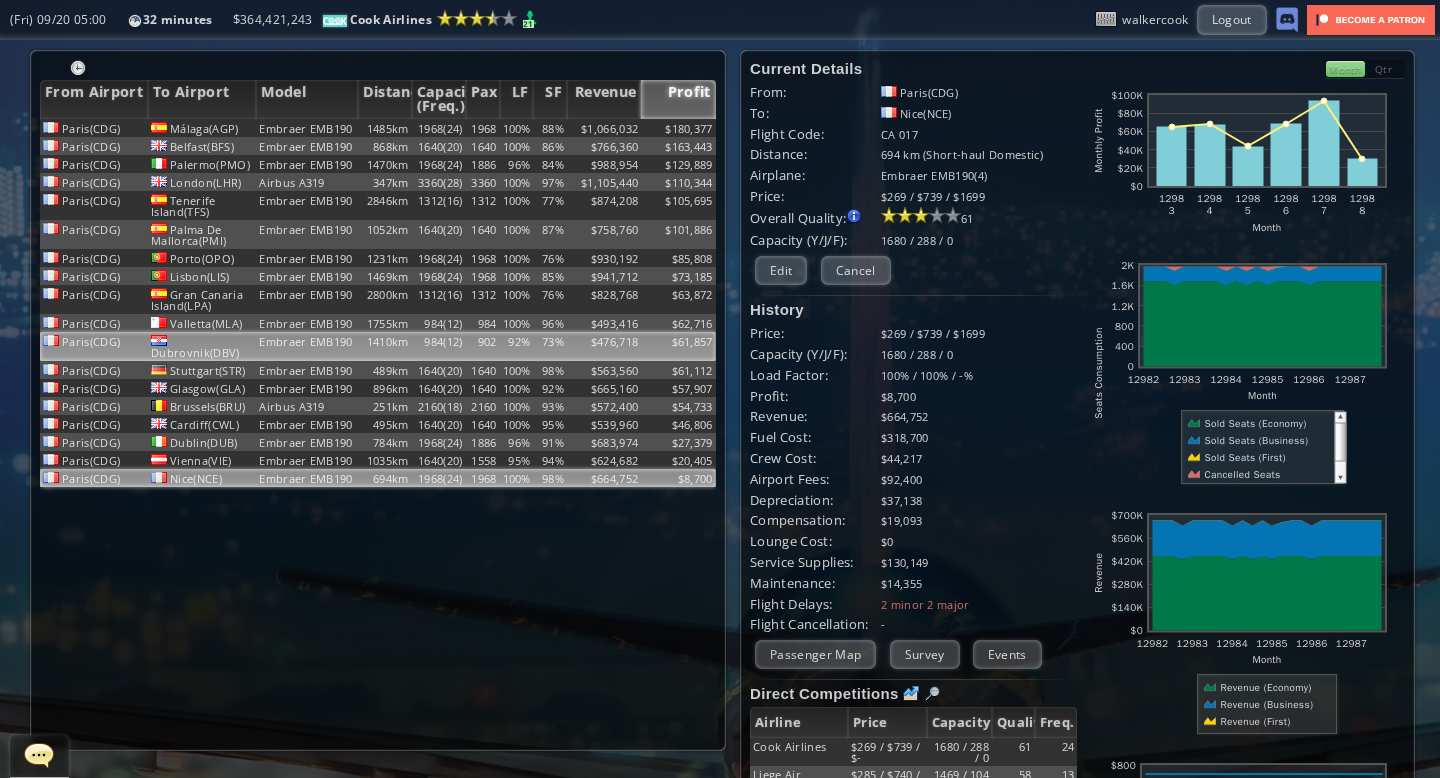 click on "92%" at bounding box center [517, 128] 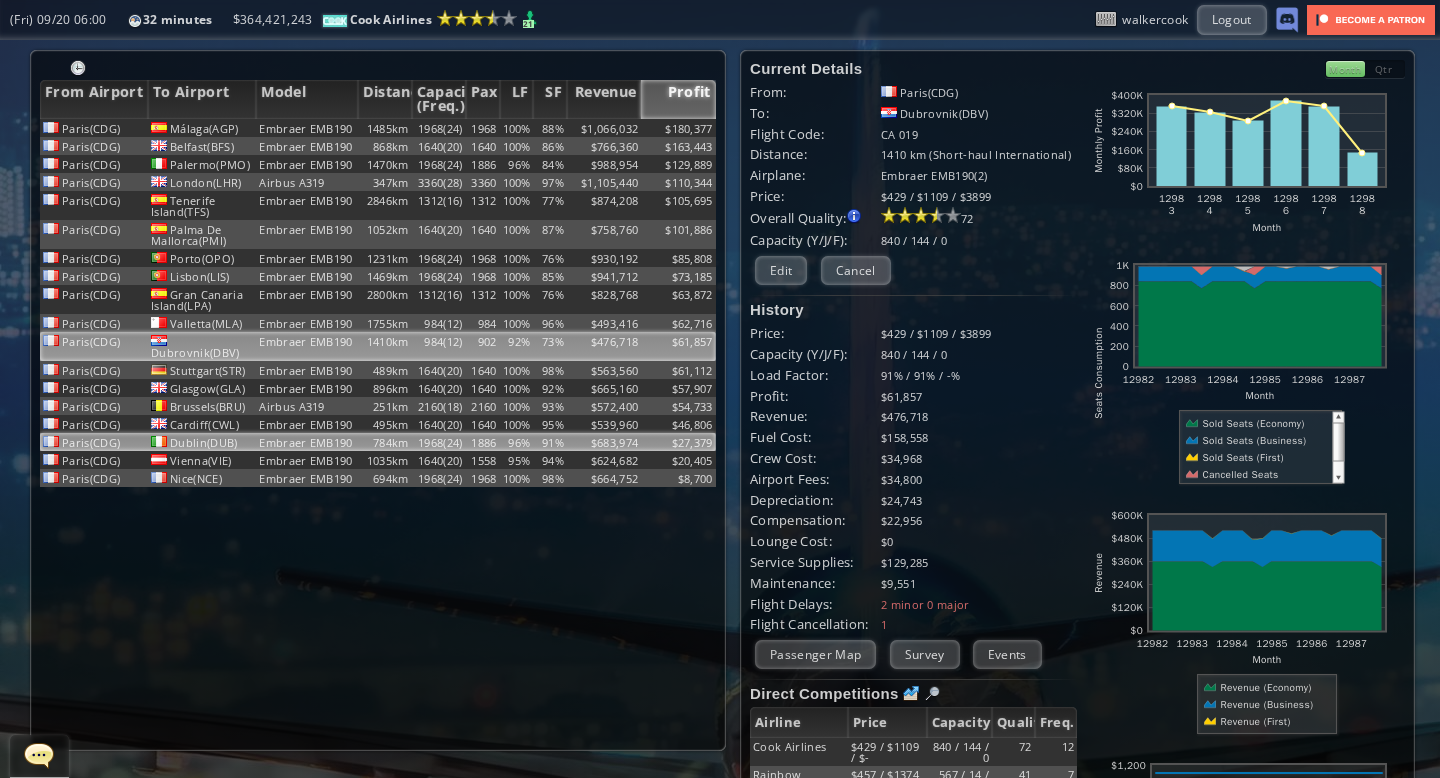 click on "96%" at bounding box center [517, 128] 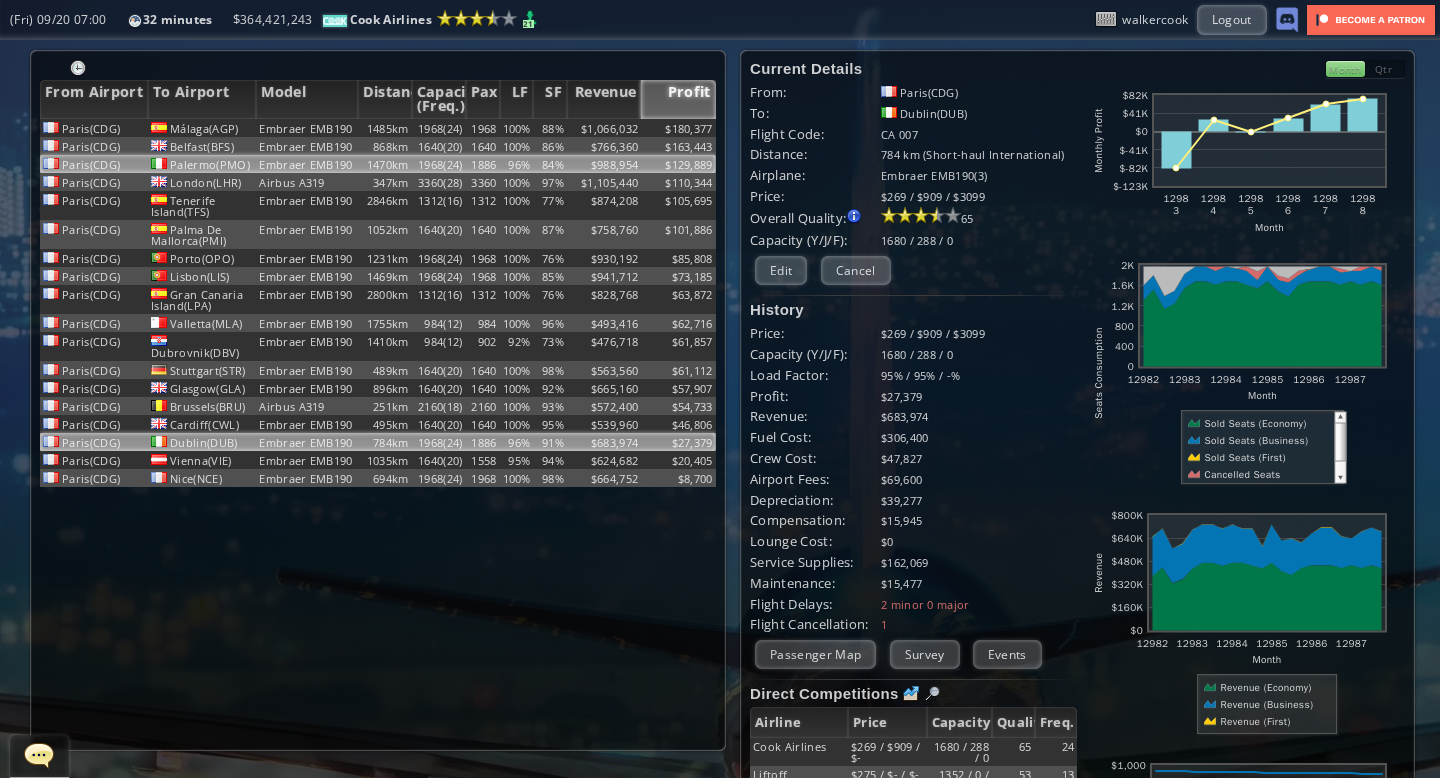 click on "96%" at bounding box center [517, 128] 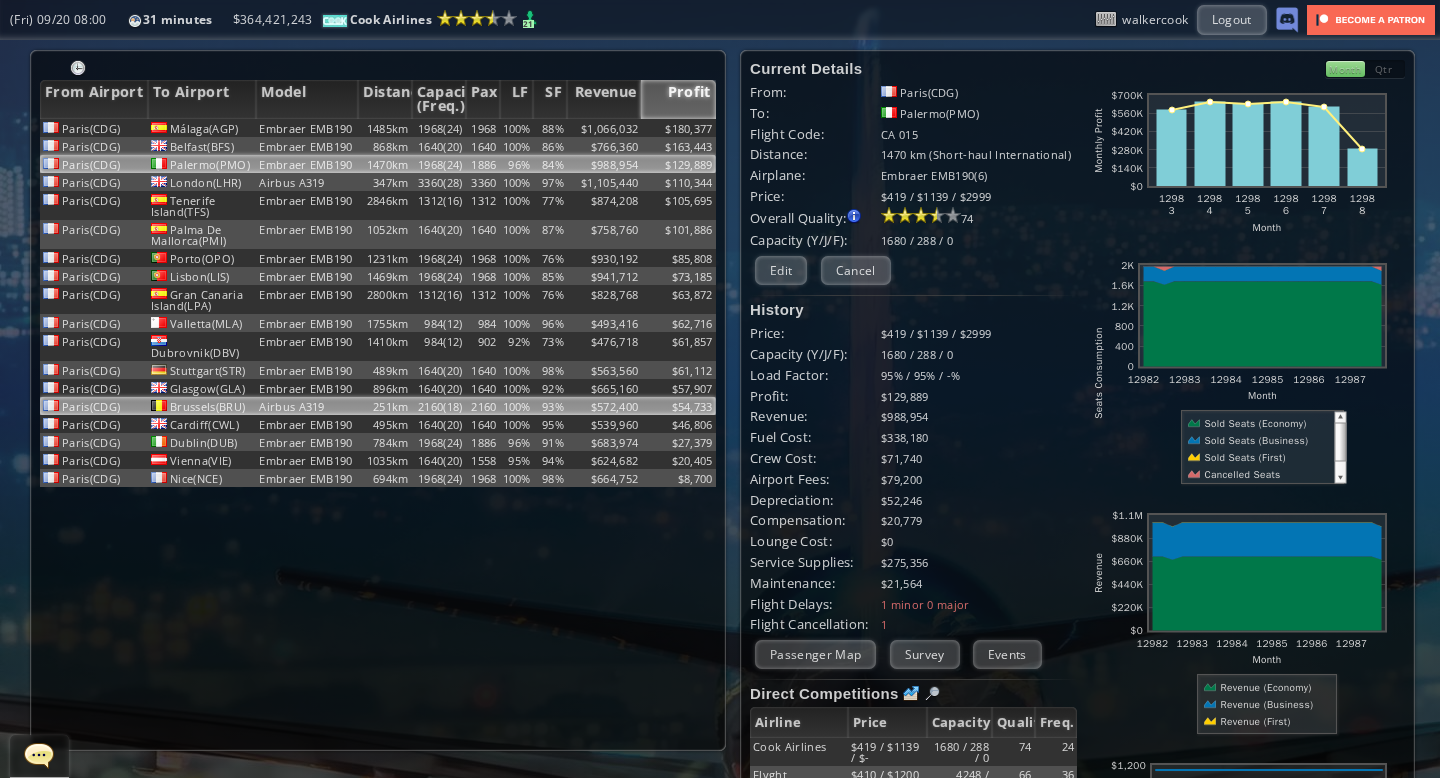 click on "Airbus A319" at bounding box center [306, 128] 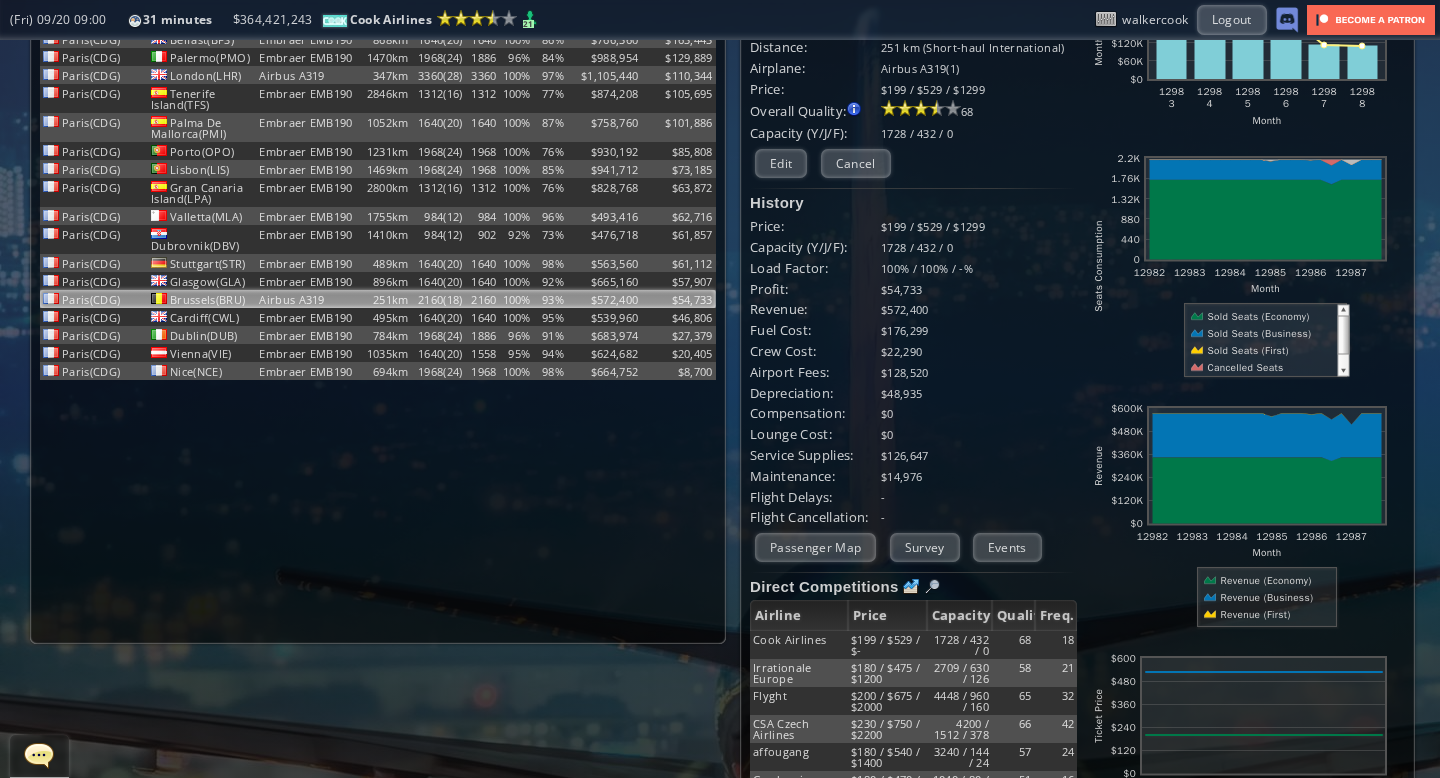 scroll, scrollTop: 0, scrollLeft: 0, axis: both 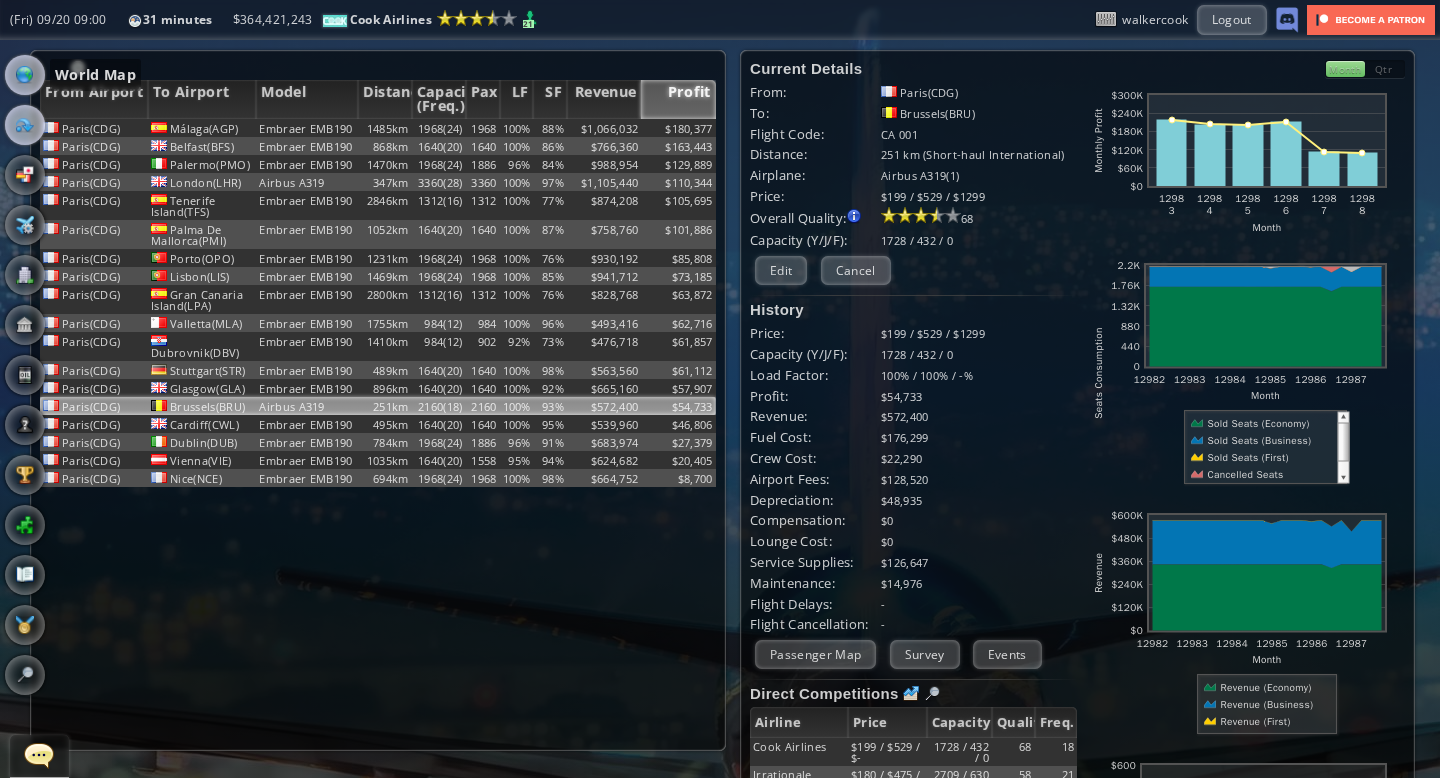 click at bounding box center [25, 75] 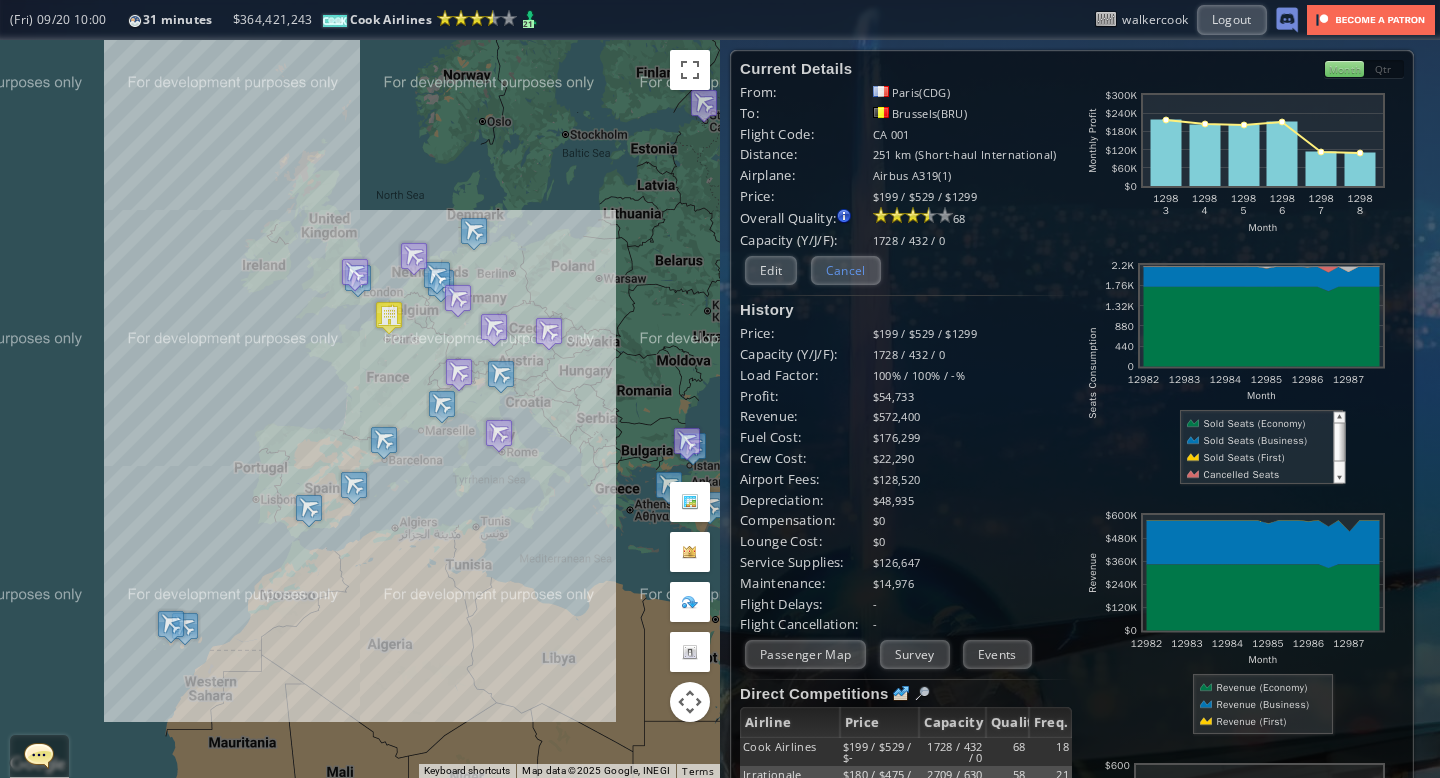 click on "Cancel" at bounding box center (846, 270) 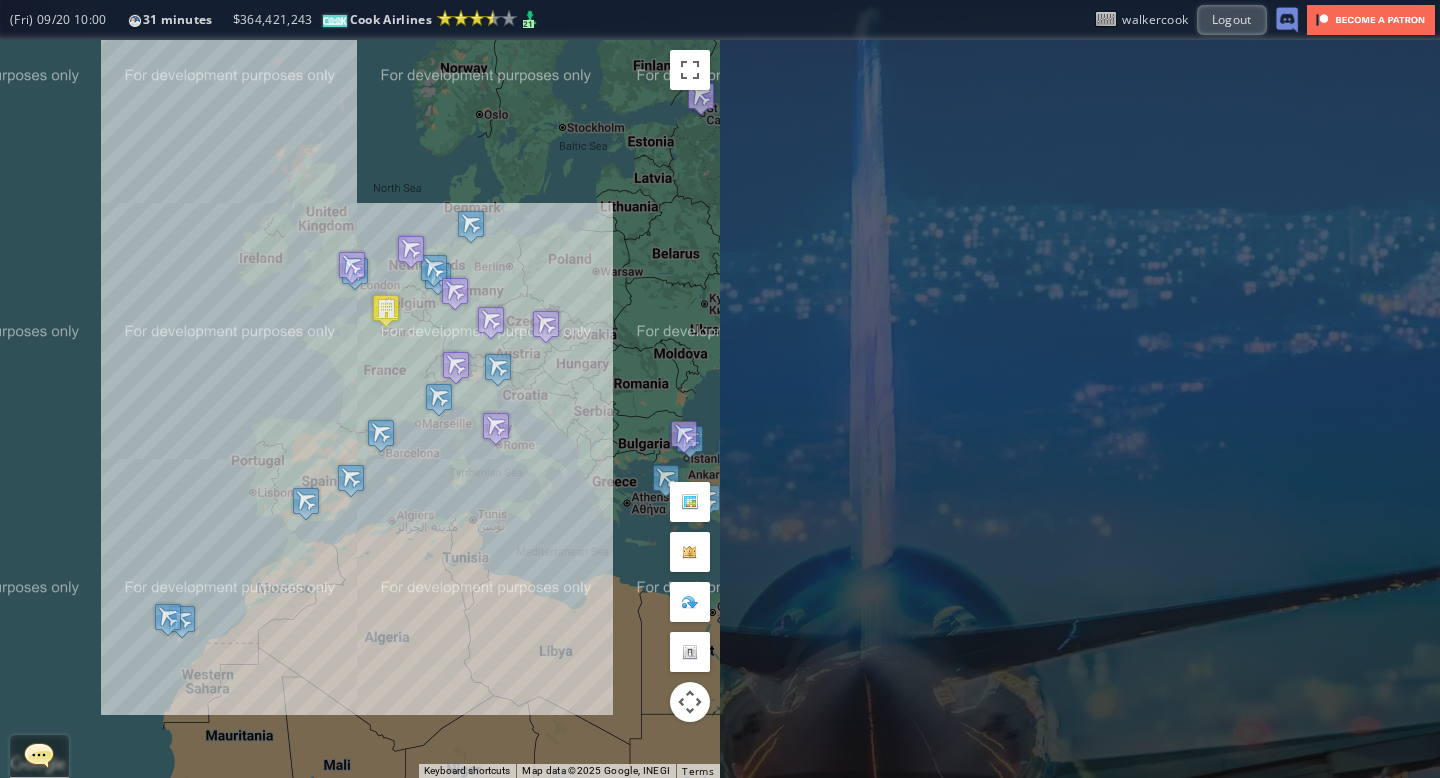 drag, startPoint x: 154, startPoint y: 282, endPoint x: 151, endPoint y: 272, distance: 10.440307 